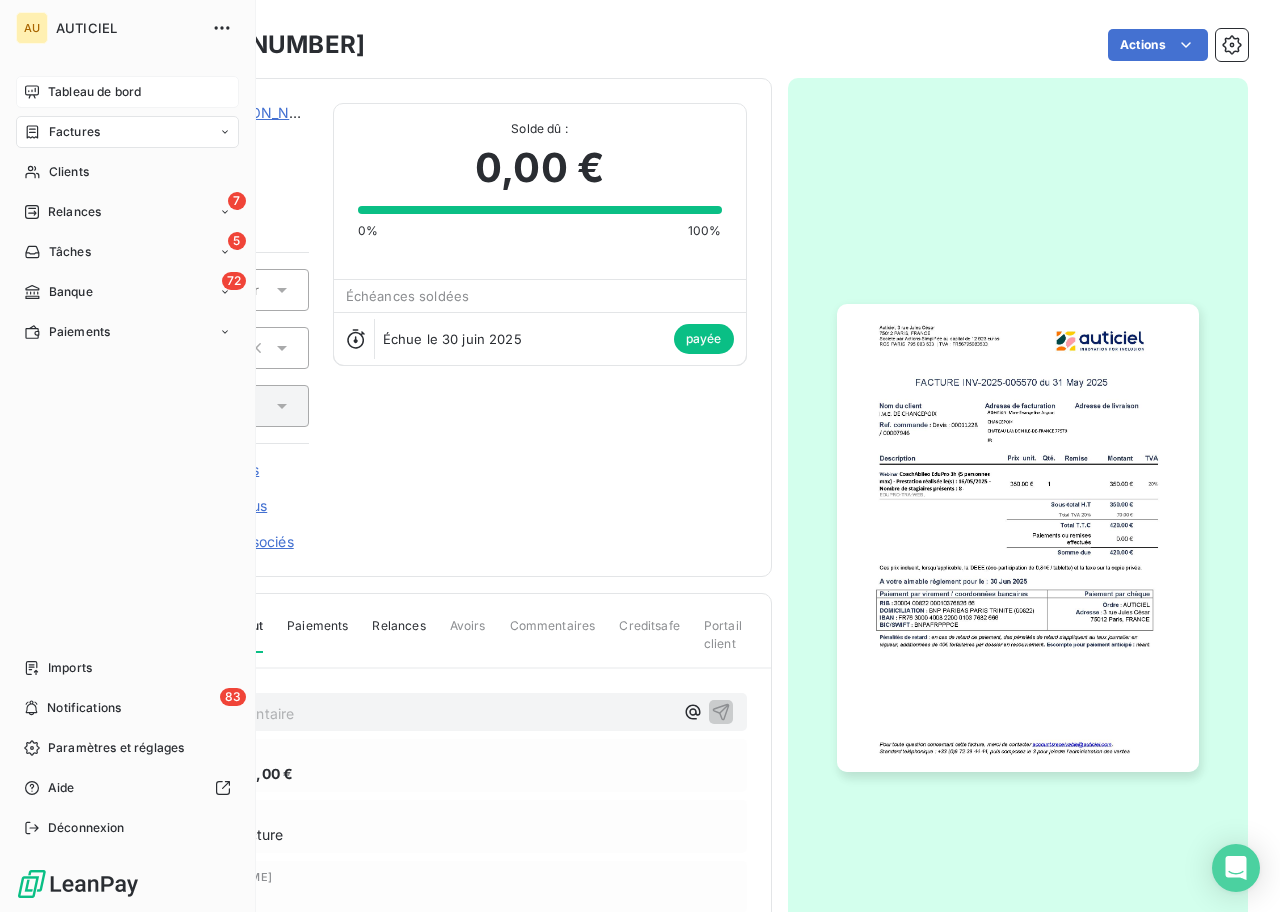 scroll, scrollTop: 0, scrollLeft: 0, axis: both 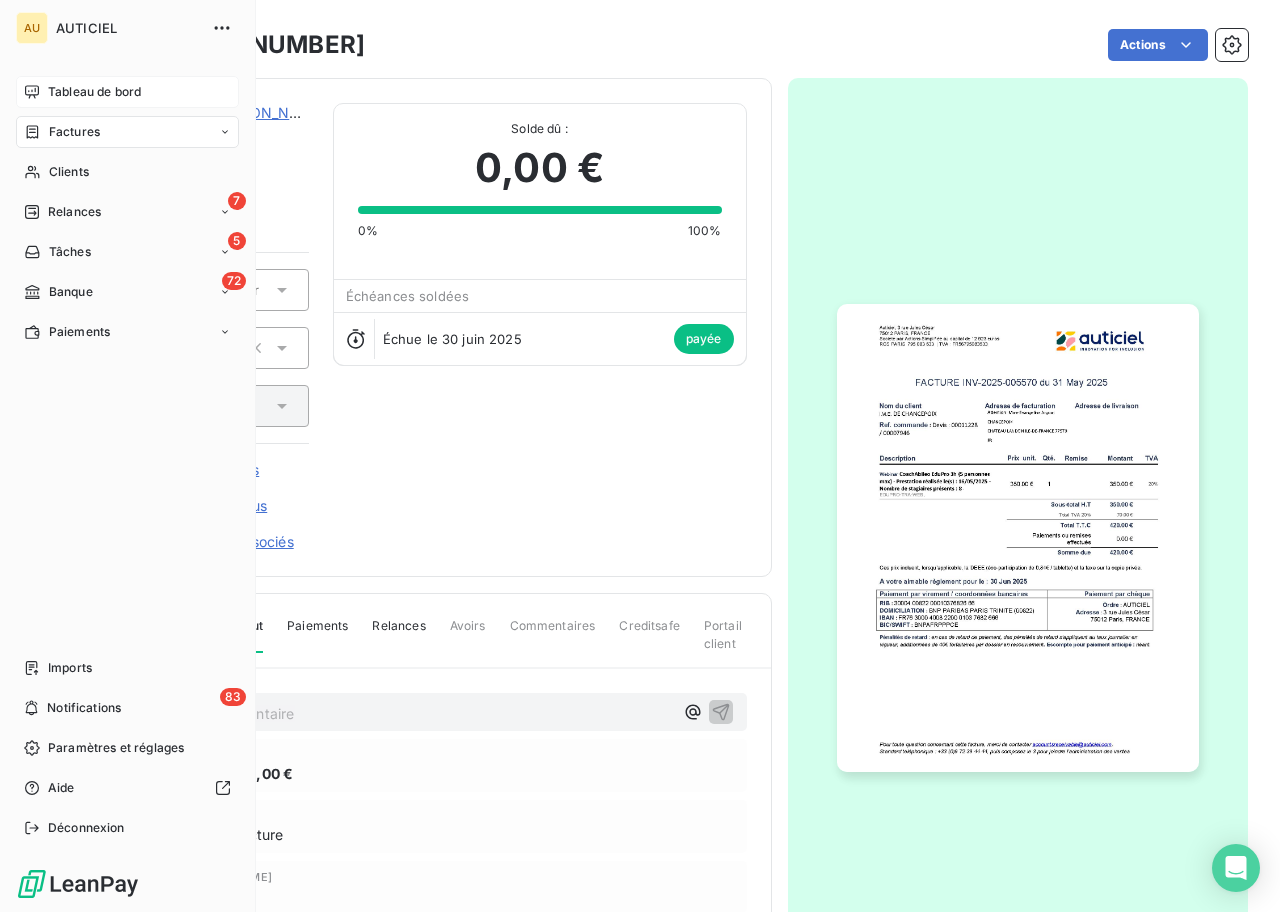 click on "Tableau de bord" at bounding box center [94, 92] 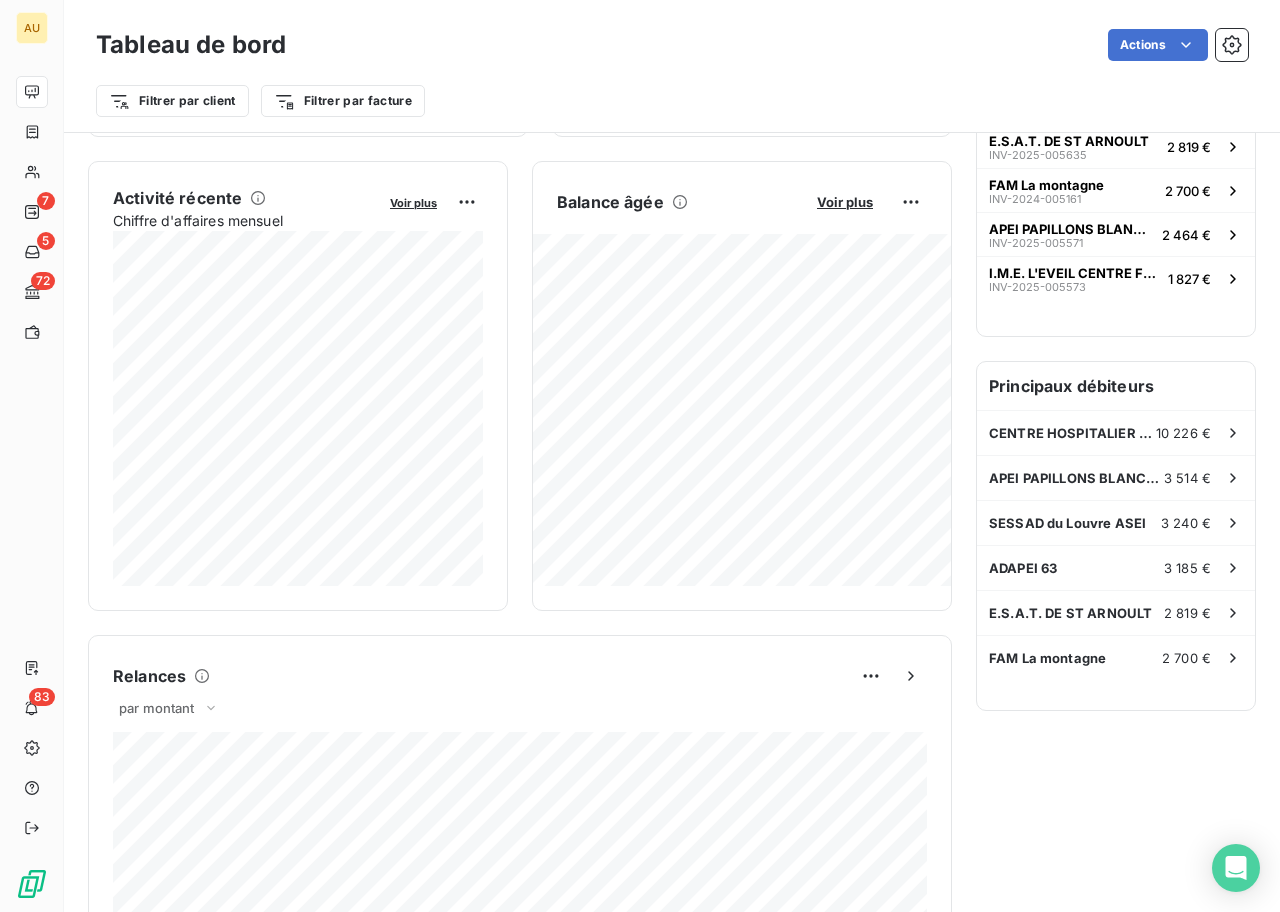 scroll, scrollTop: 0, scrollLeft: 0, axis: both 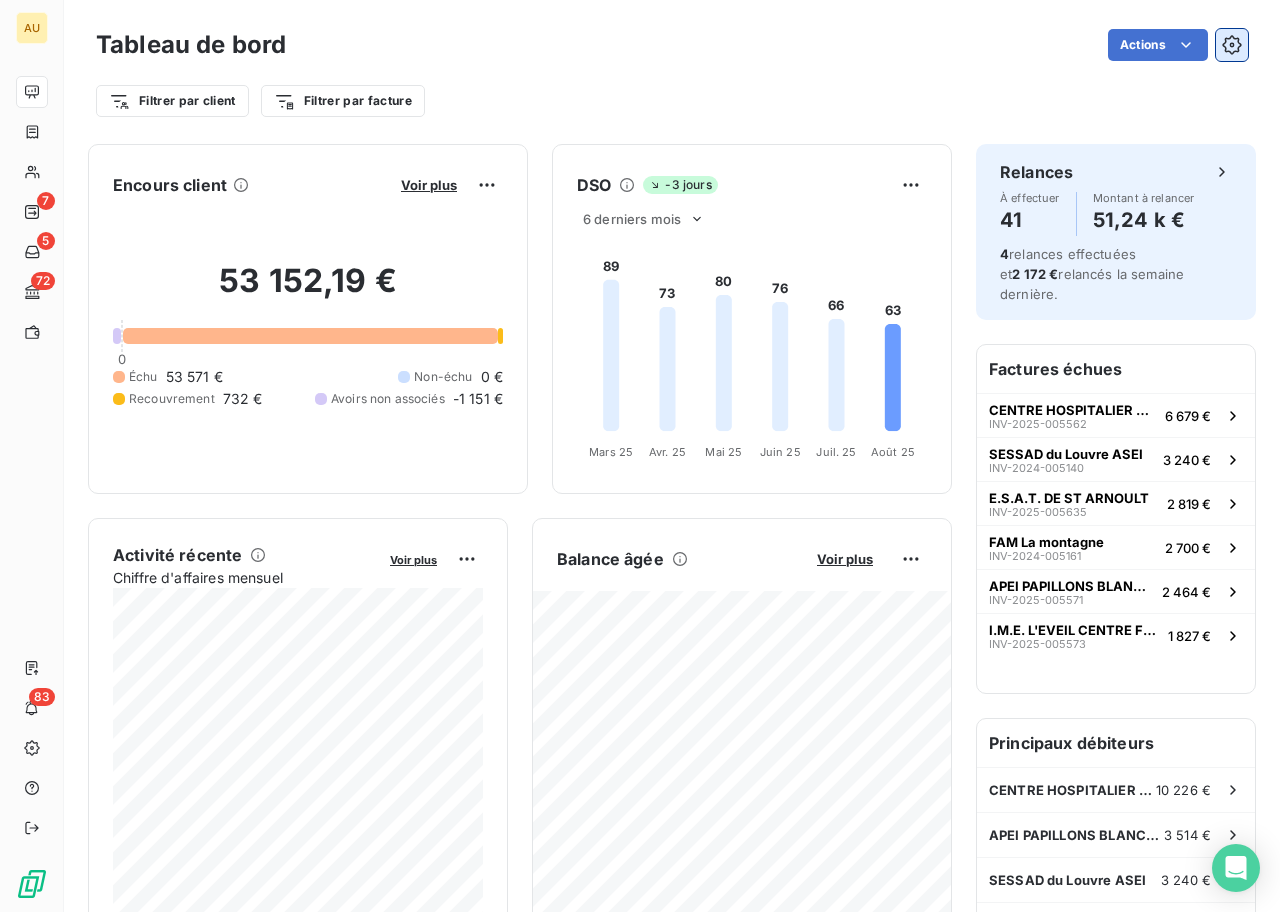 click 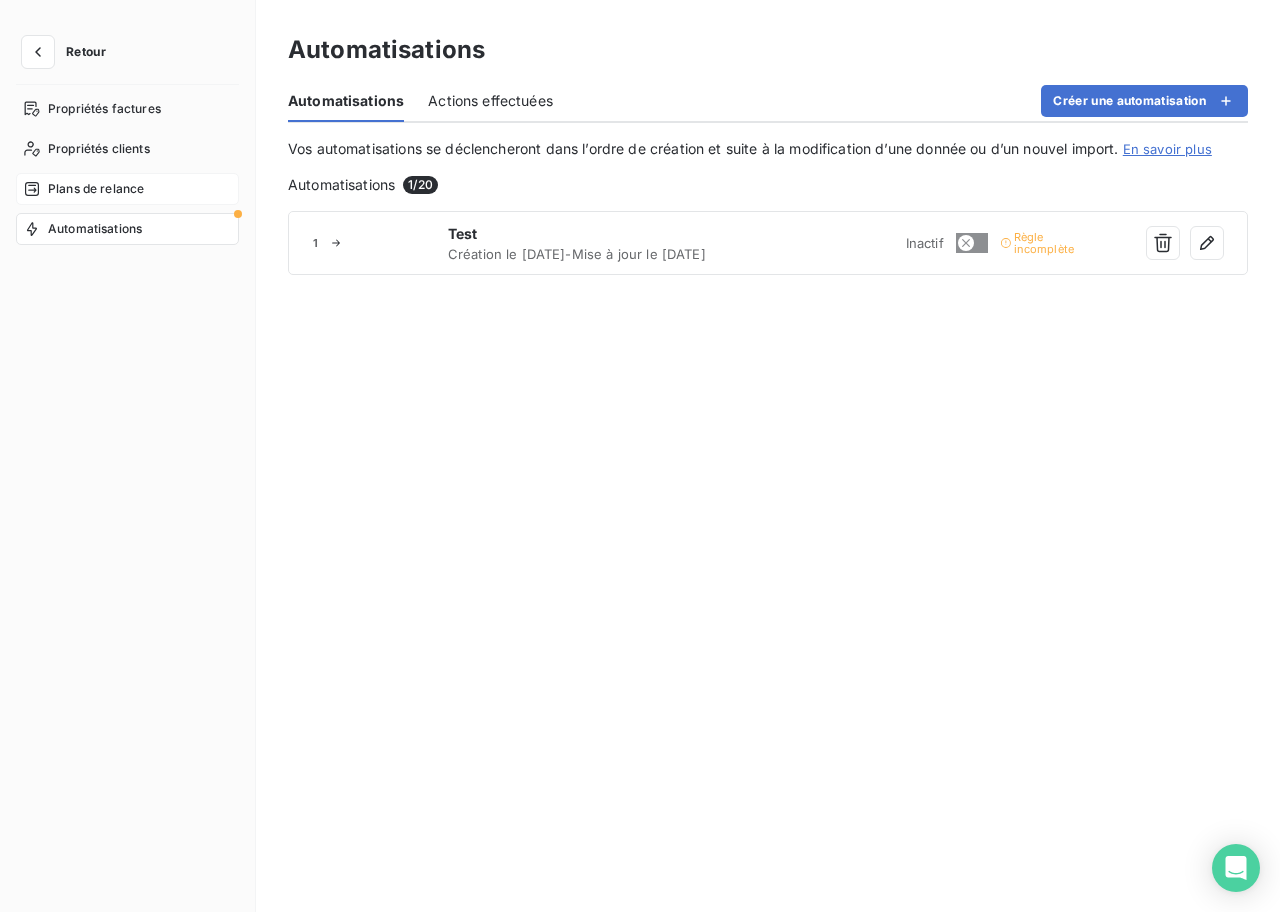 click on "Plans de relance" at bounding box center [127, 189] 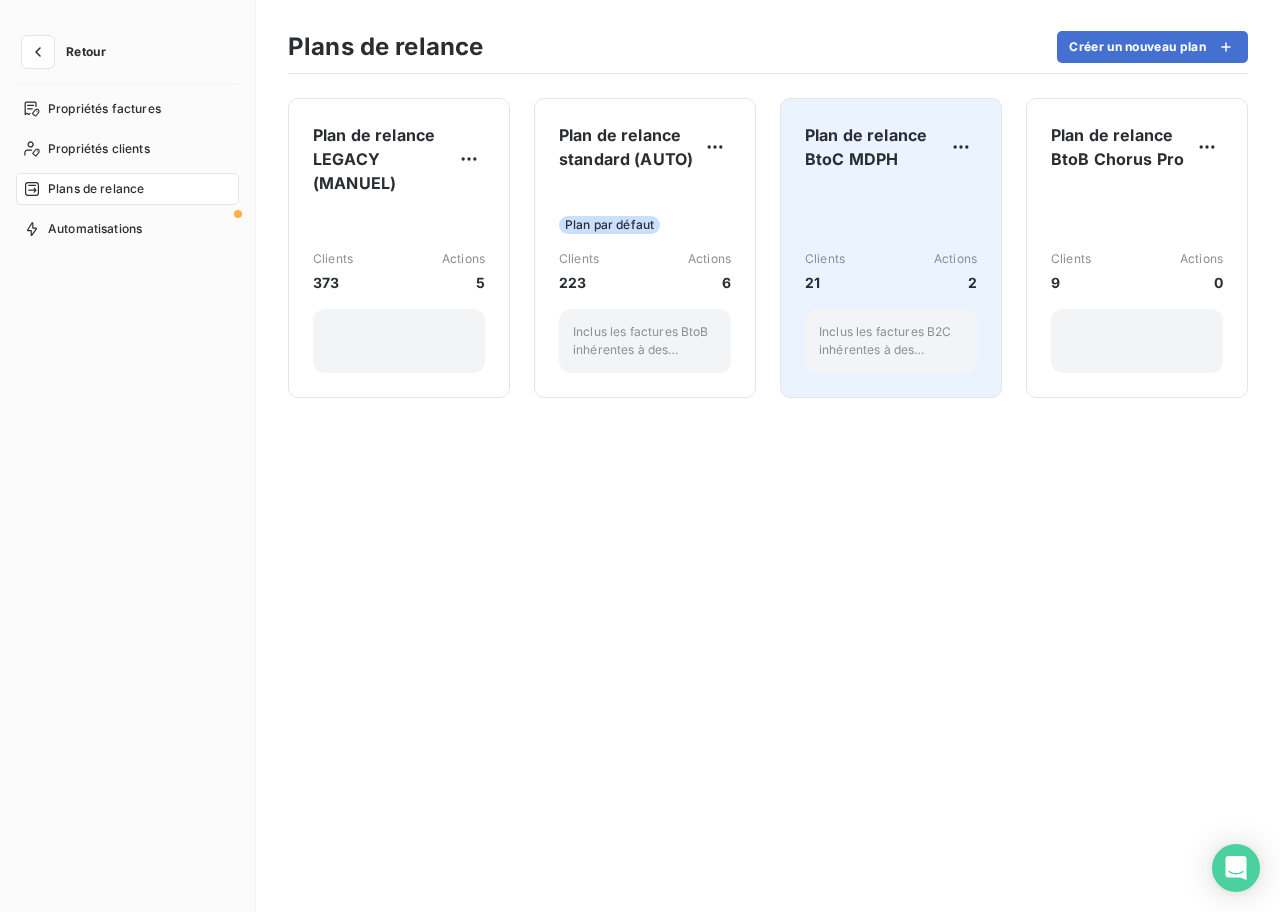 click on "Clients 21 Actions 2" at bounding box center (891, 271) 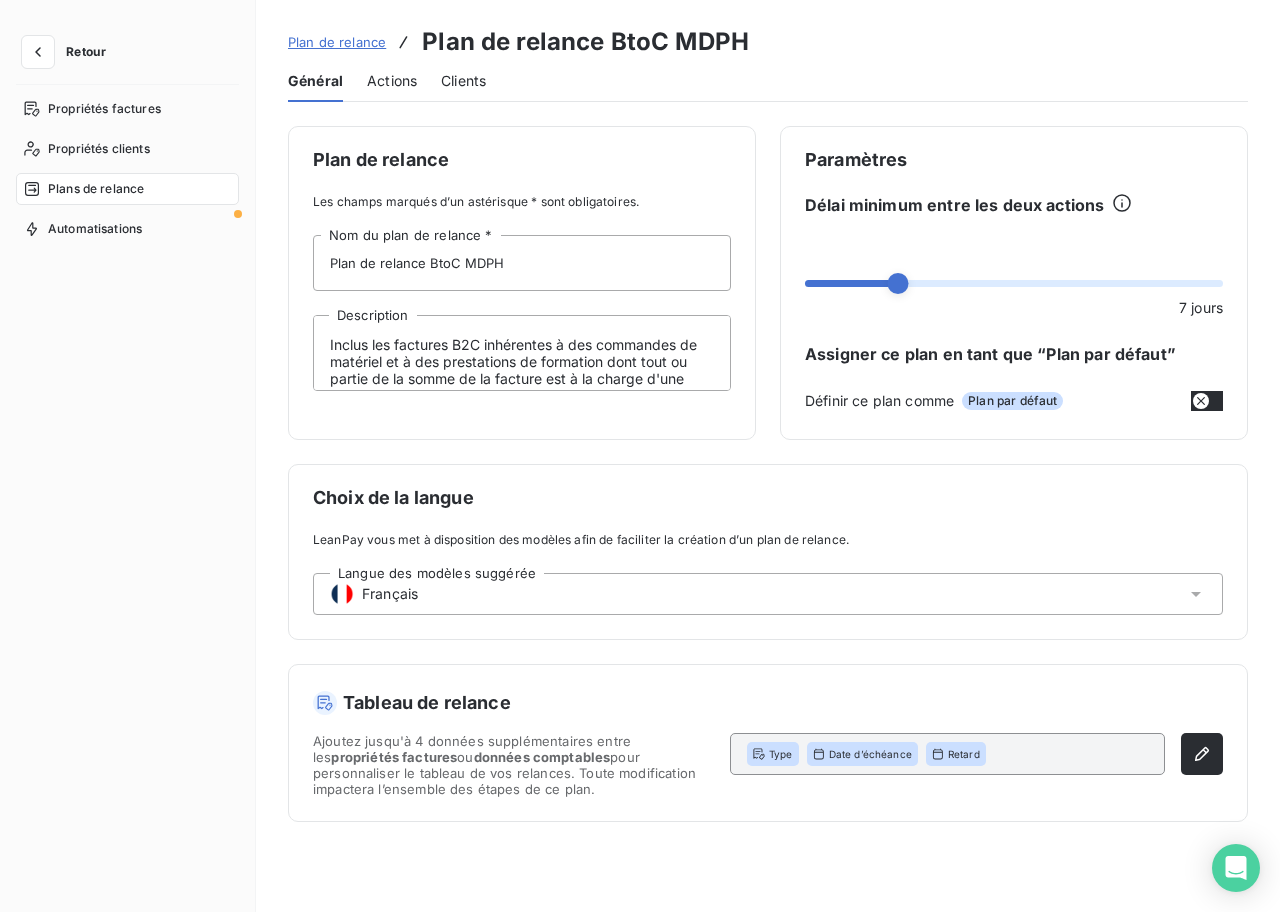 click on "Actions" at bounding box center (392, 81) 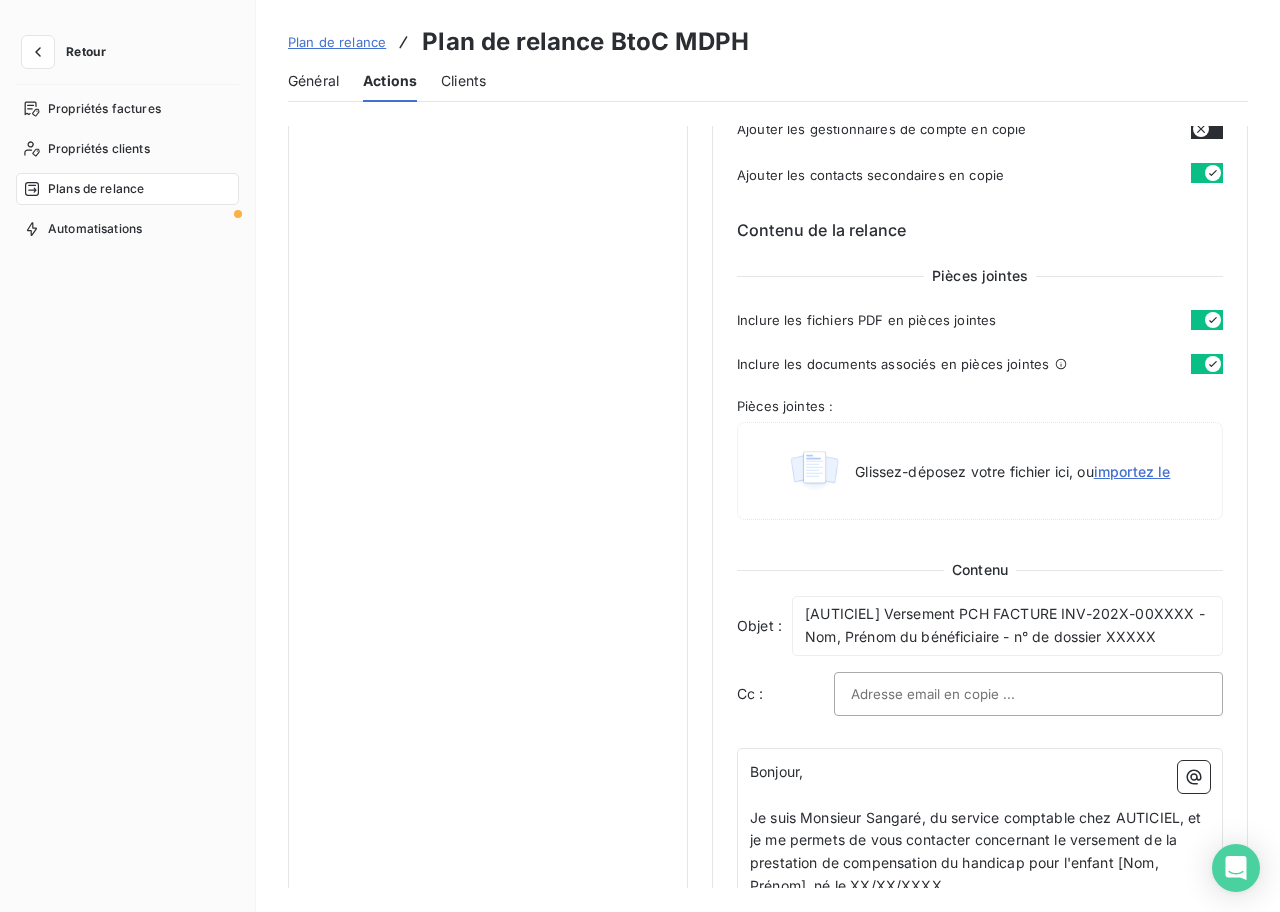 scroll, scrollTop: 0, scrollLeft: 0, axis: both 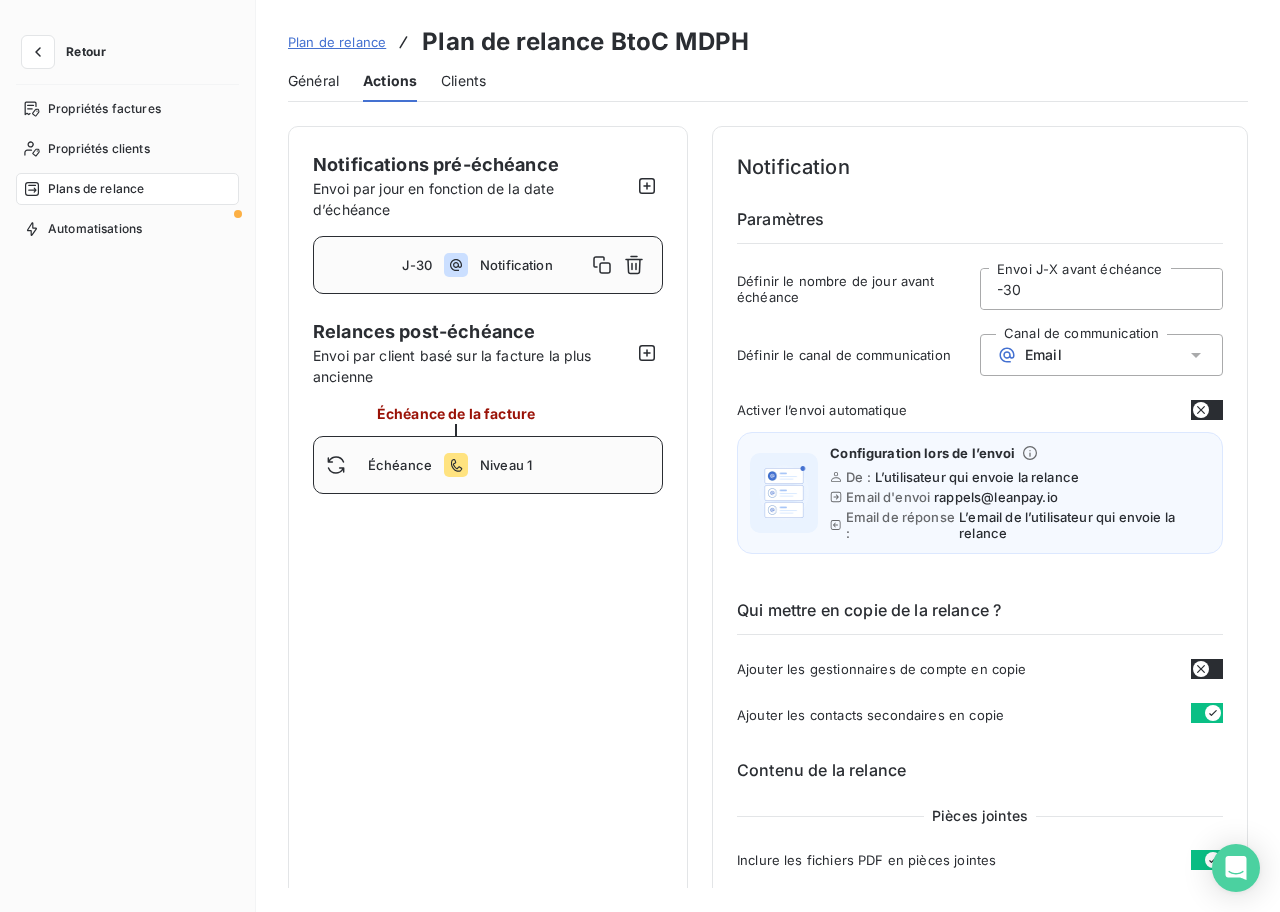 click on "Niveau 1" at bounding box center [565, 465] 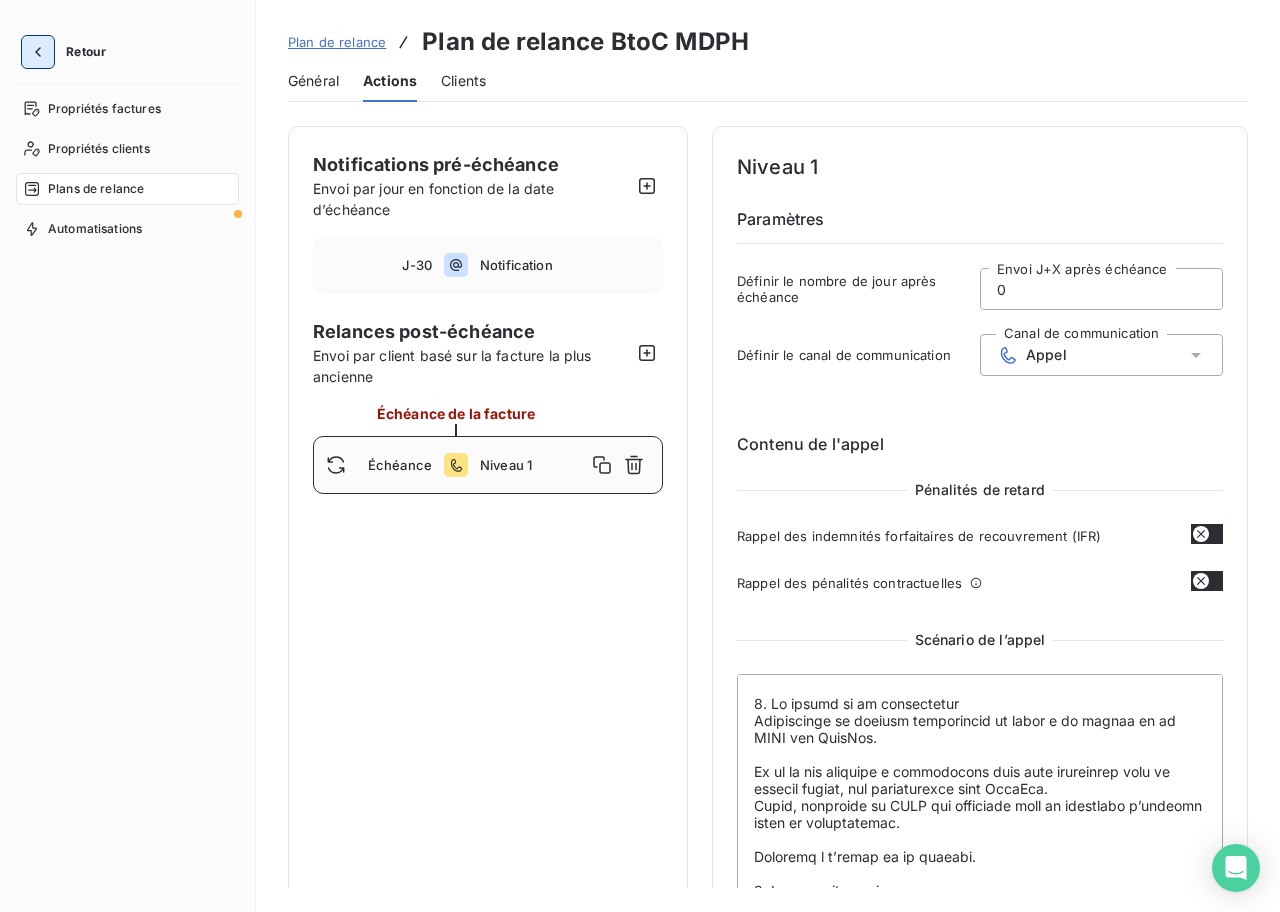 click 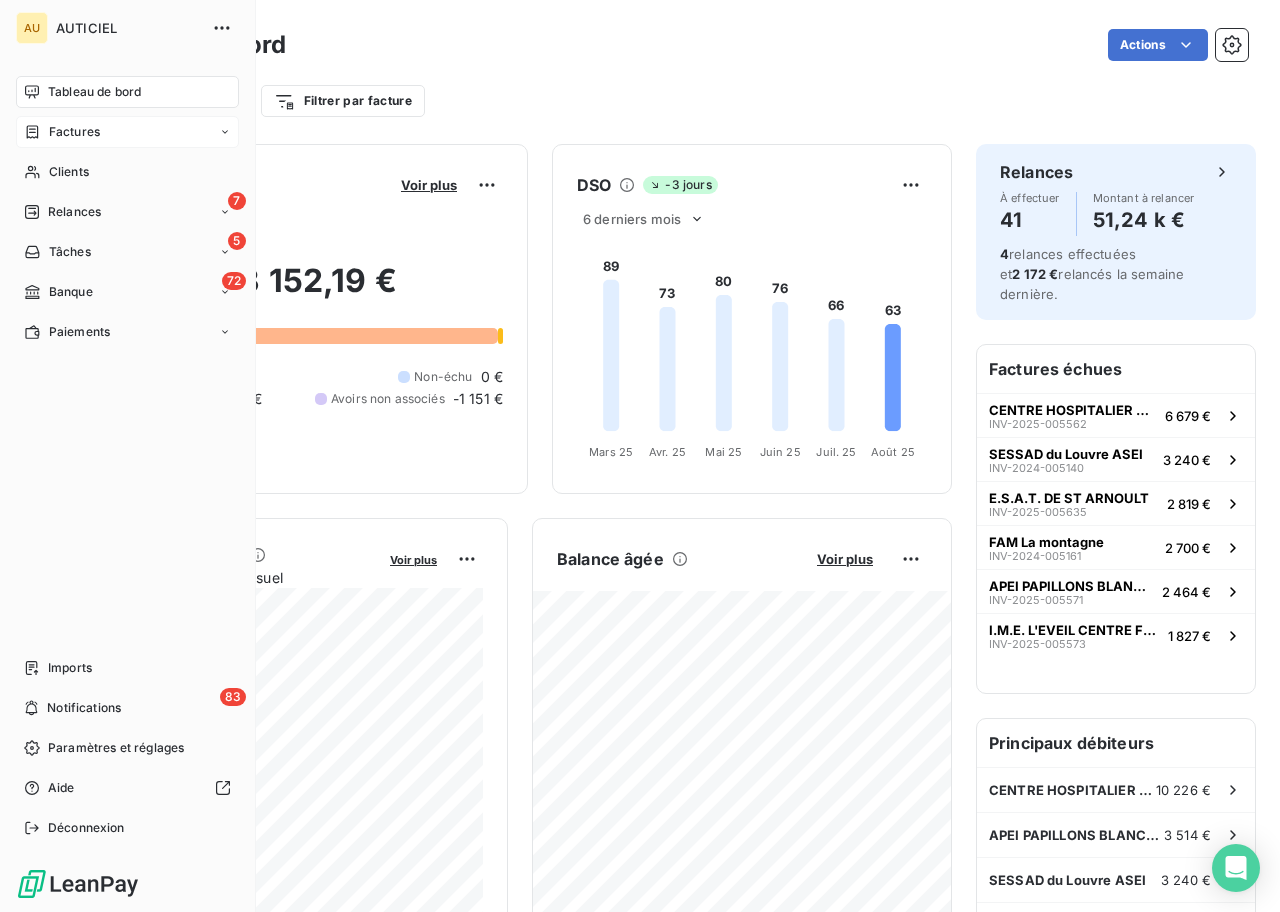 click on "Factures" at bounding box center (74, 132) 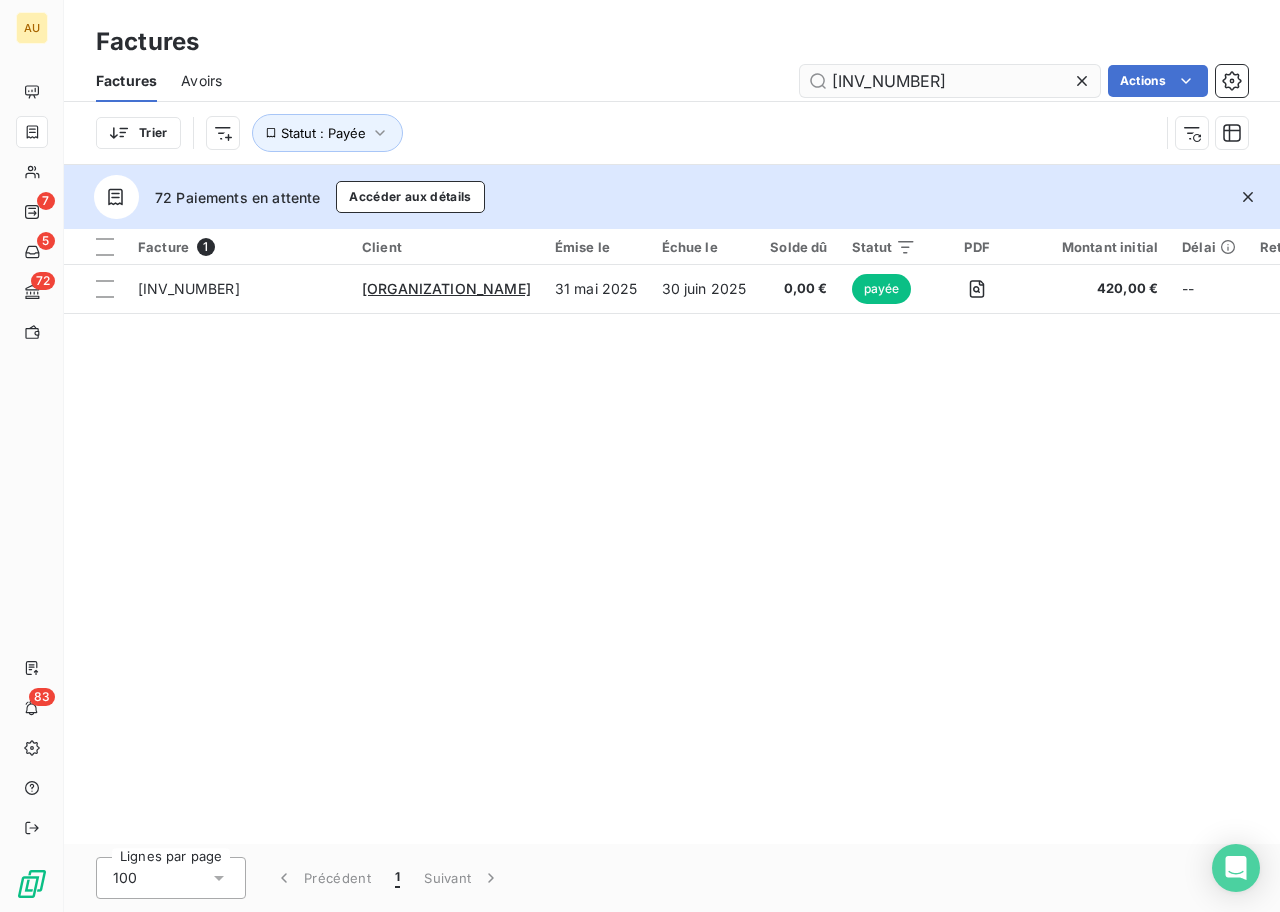 click on "[INV_NUMBER]" at bounding box center [950, 81] 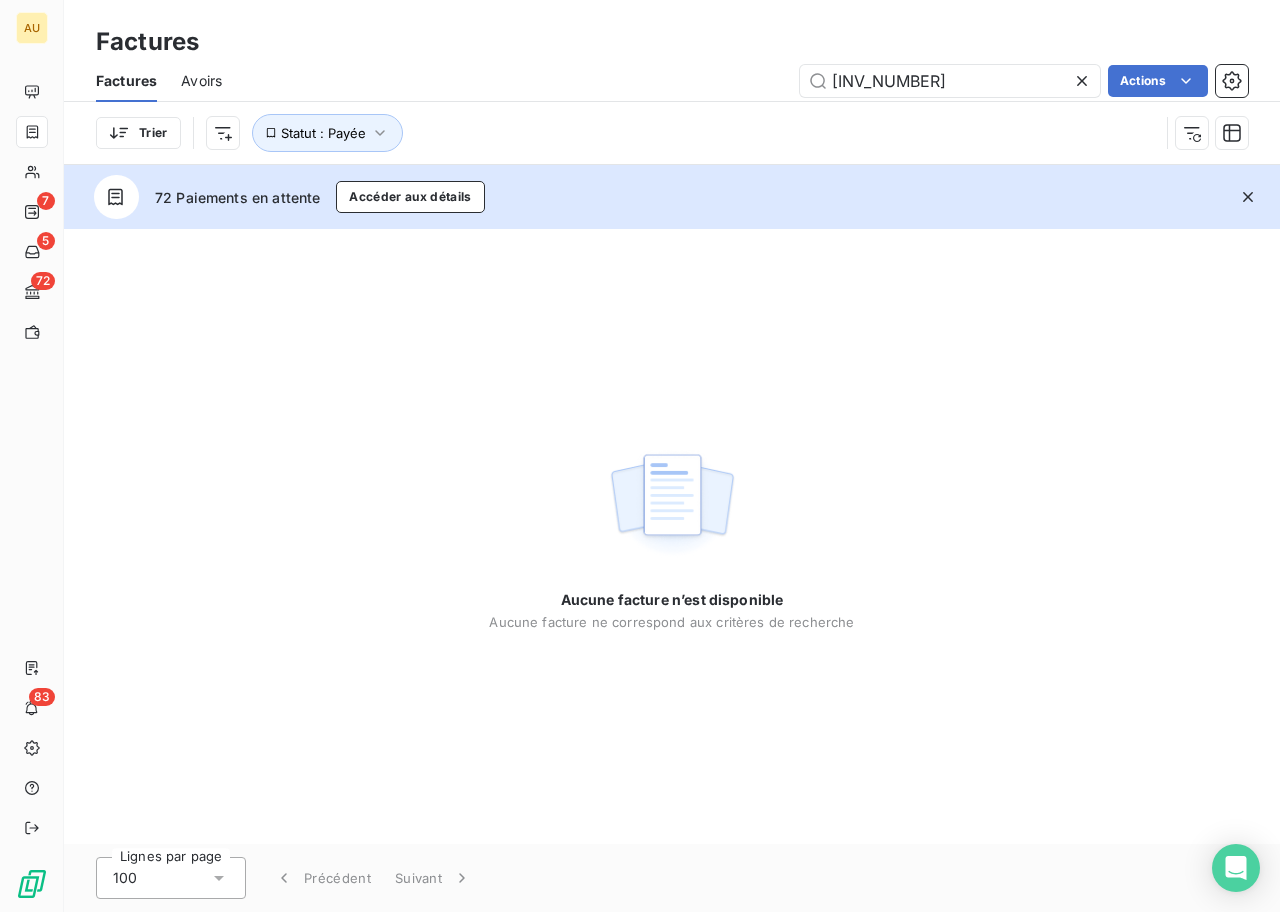 type on "INV-2025-005659" 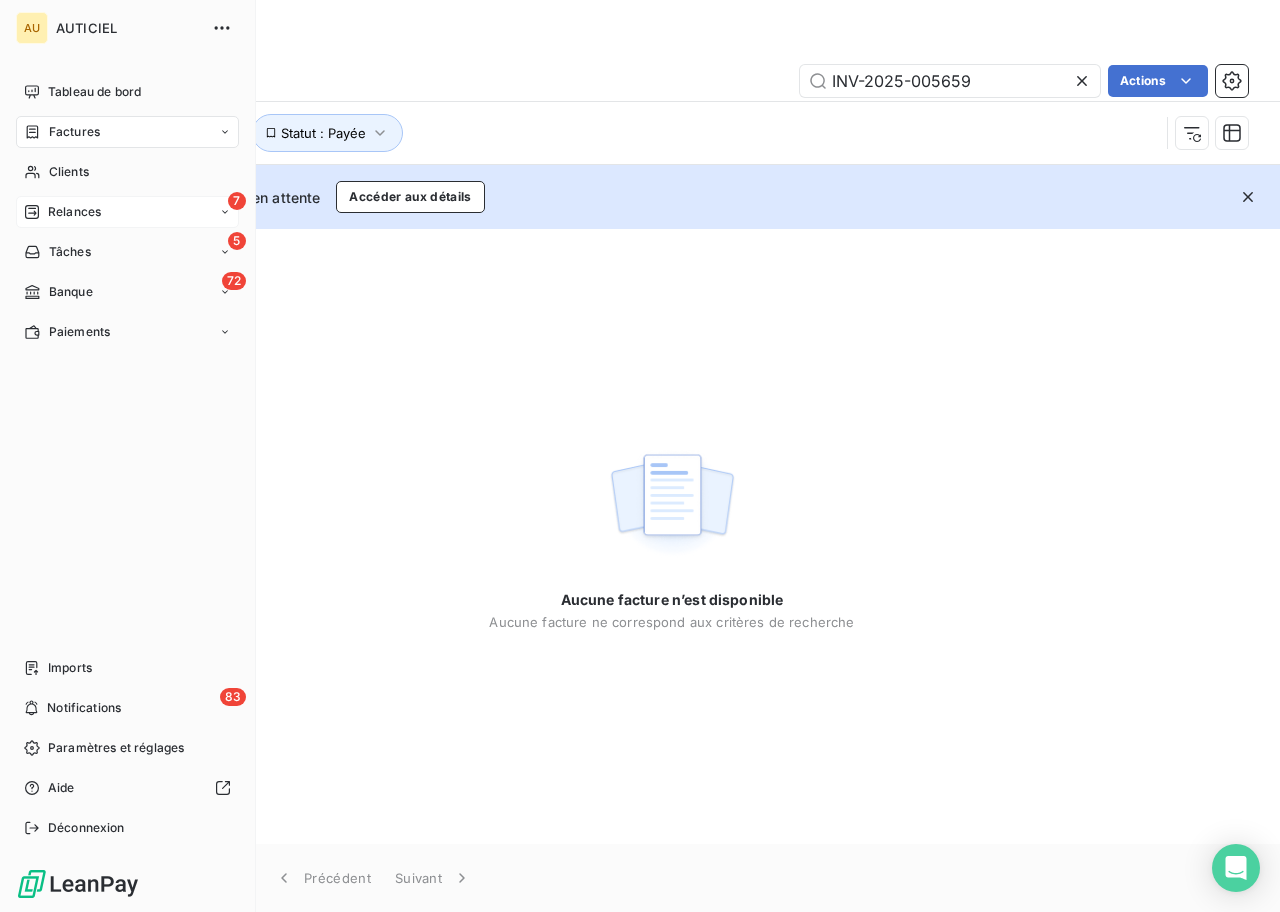click on "Relances" at bounding box center [74, 212] 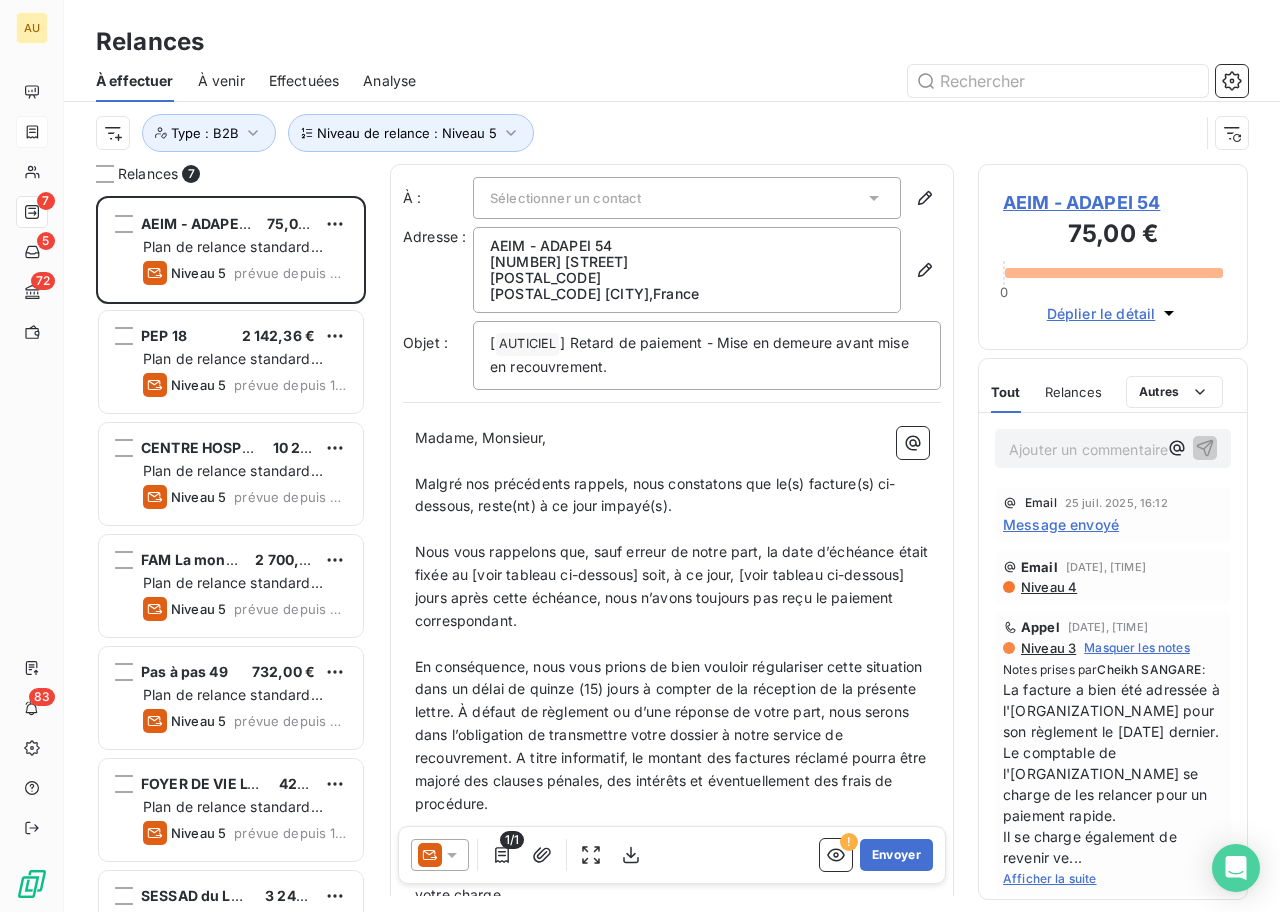scroll, scrollTop: 1, scrollLeft: 1, axis: both 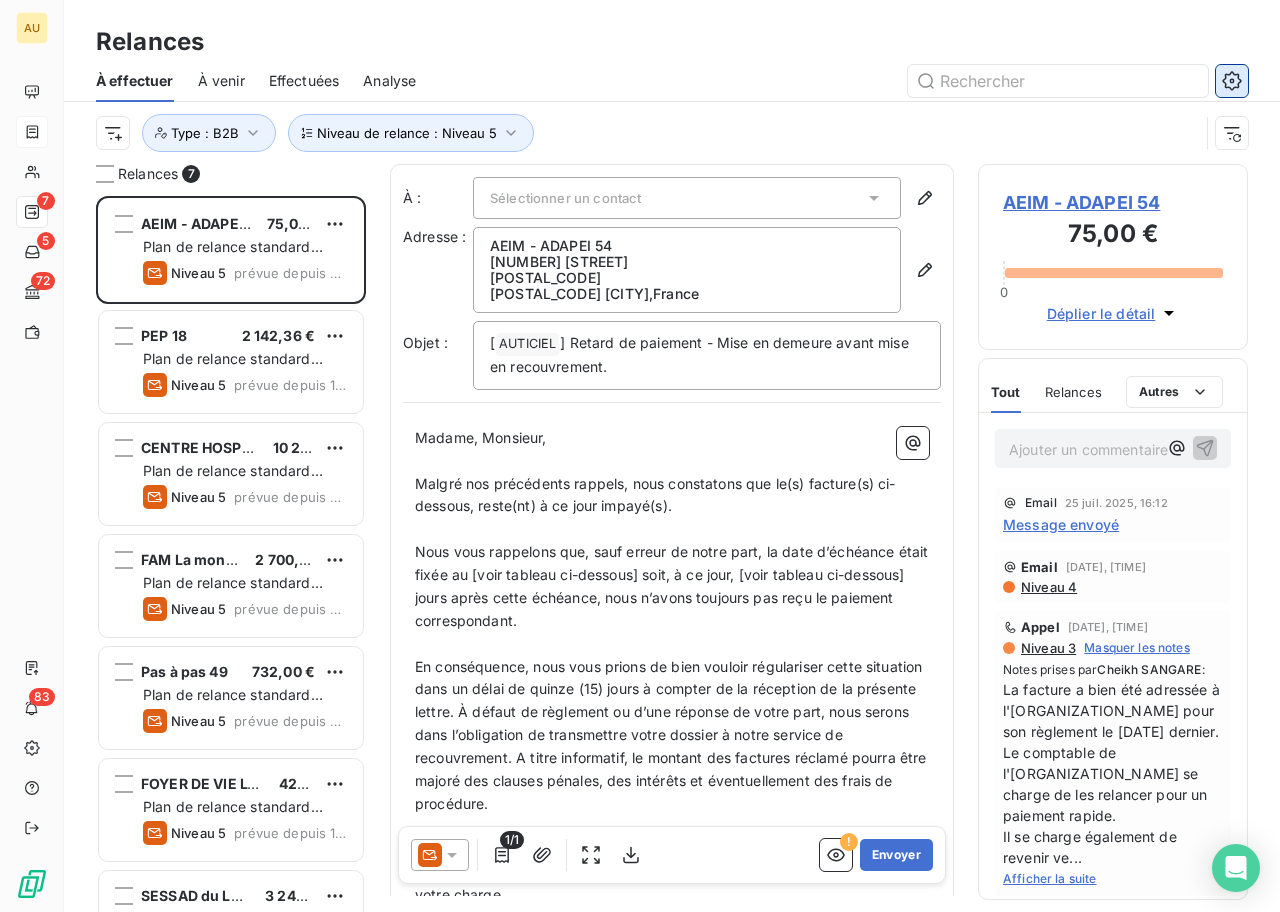 click 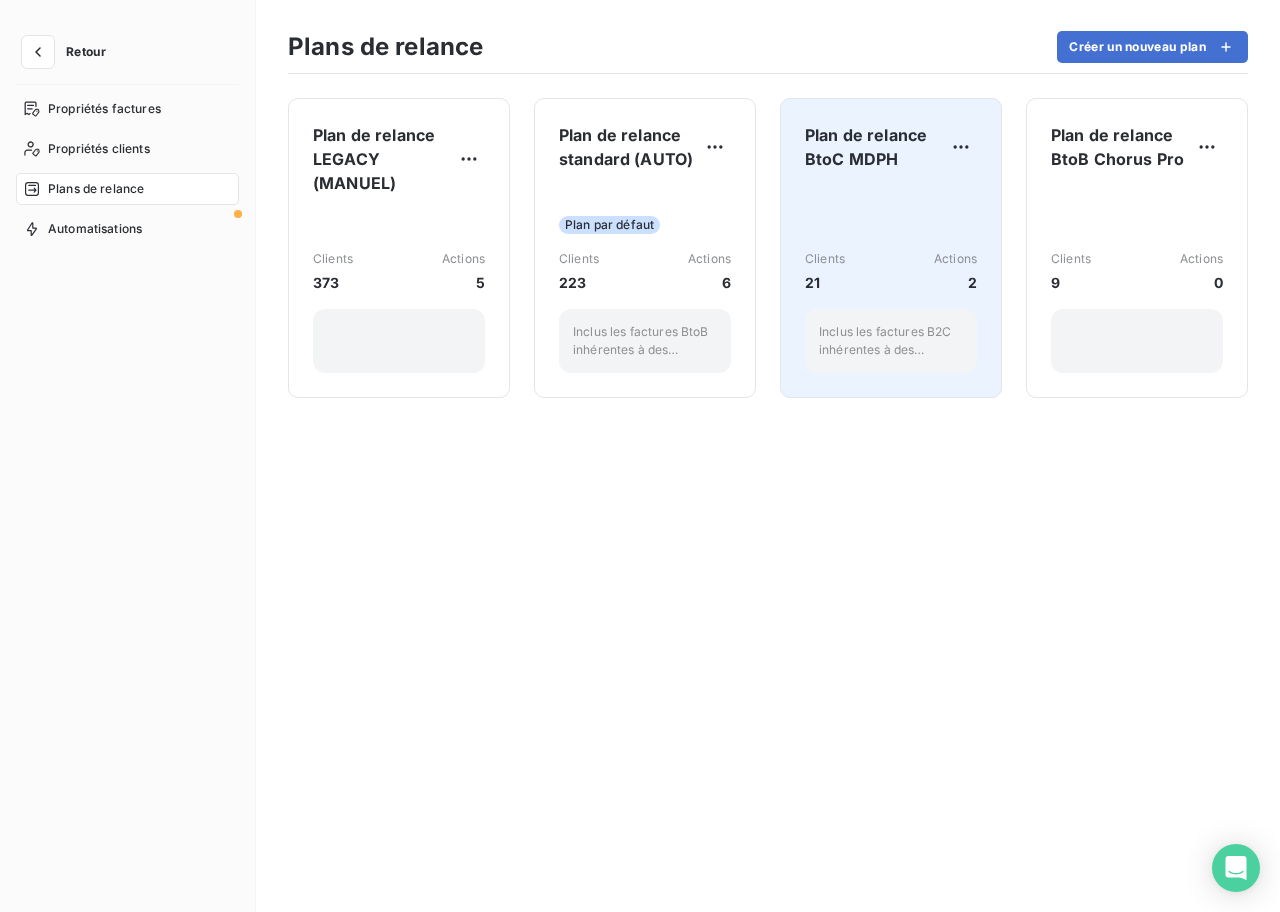 click on "Clients 21 Actions 2" at bounding box center (891, 271) 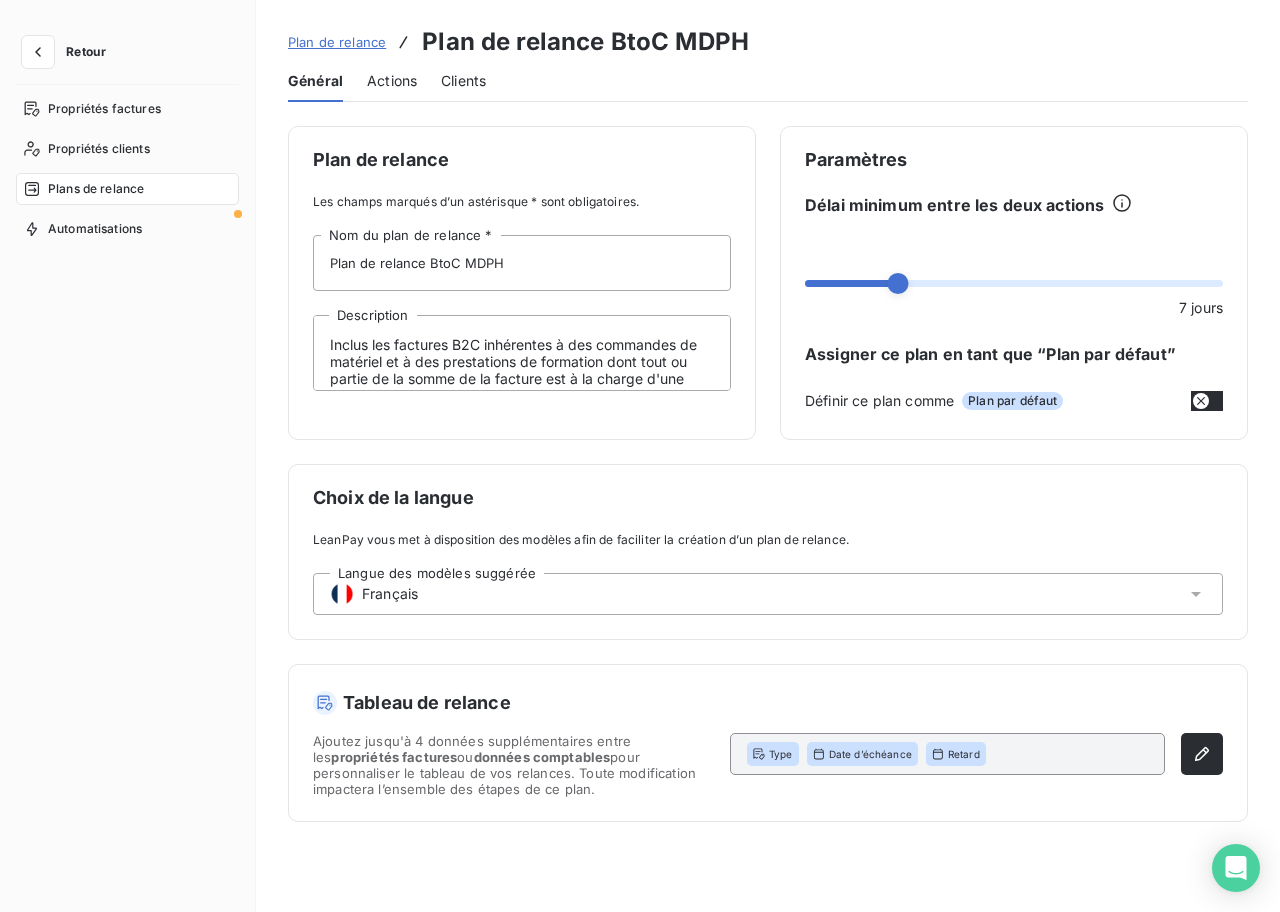 click on "Actions" at bounding box center (392, 81) 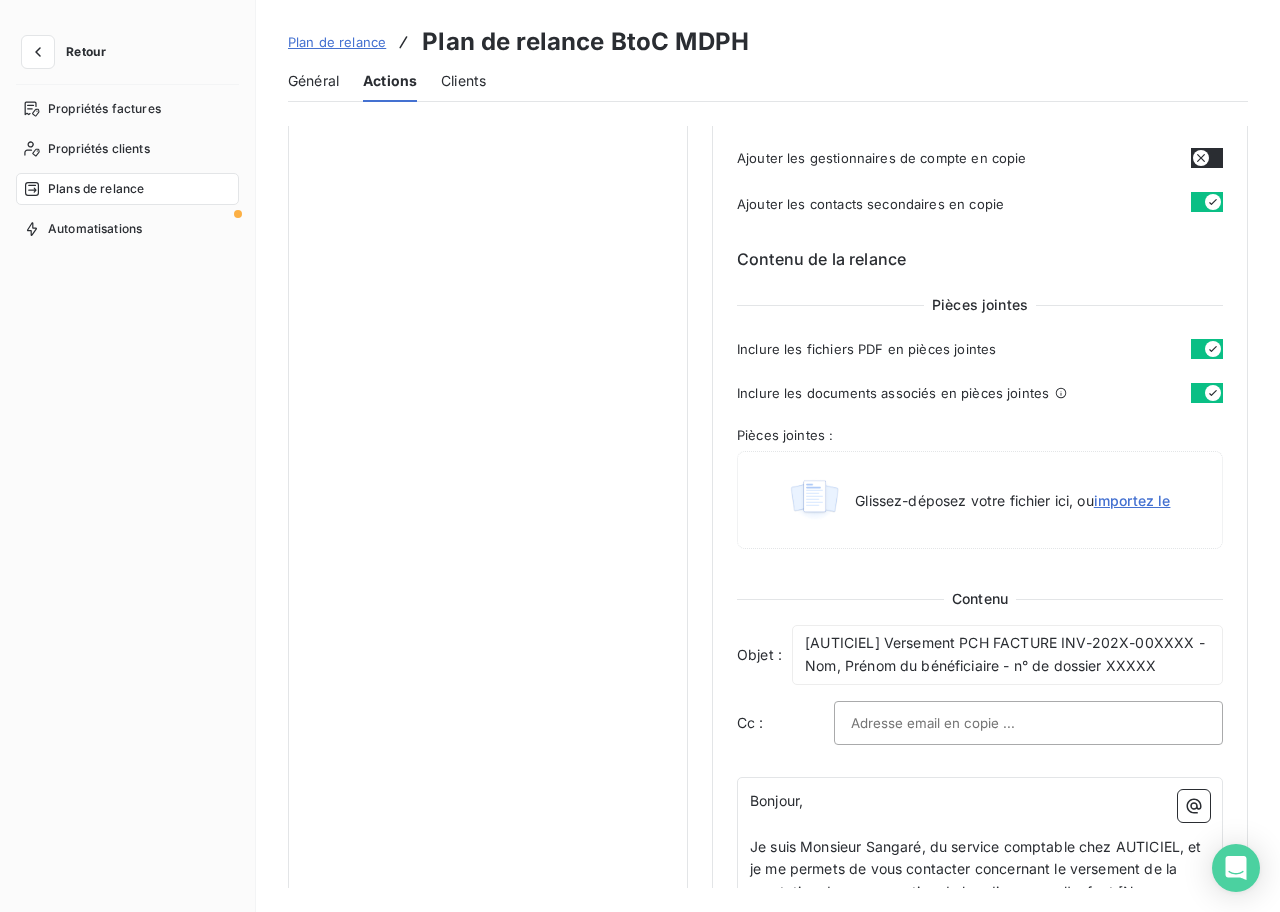 scroll, scrollTop: 0, scrollLeft: 0, axis: both 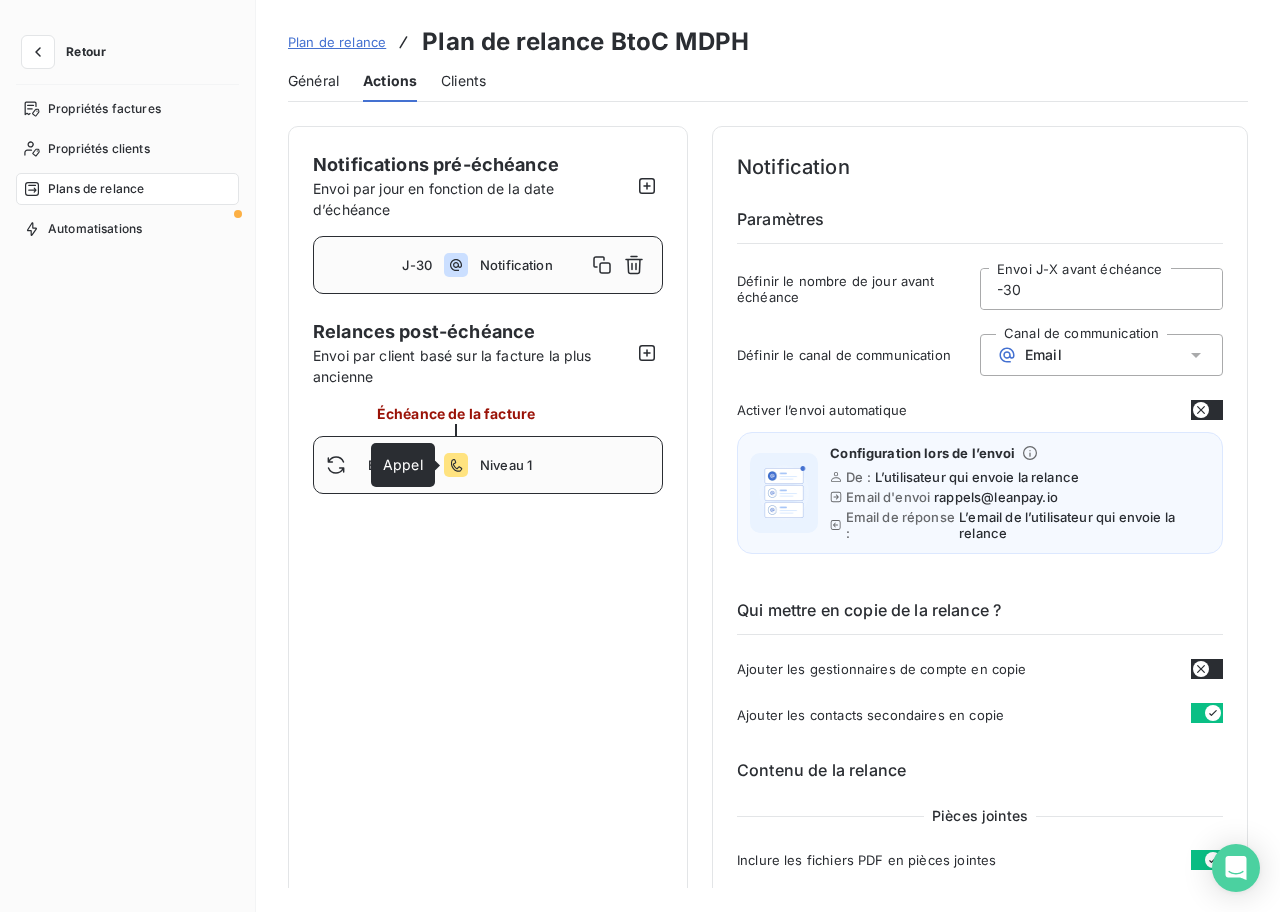 click 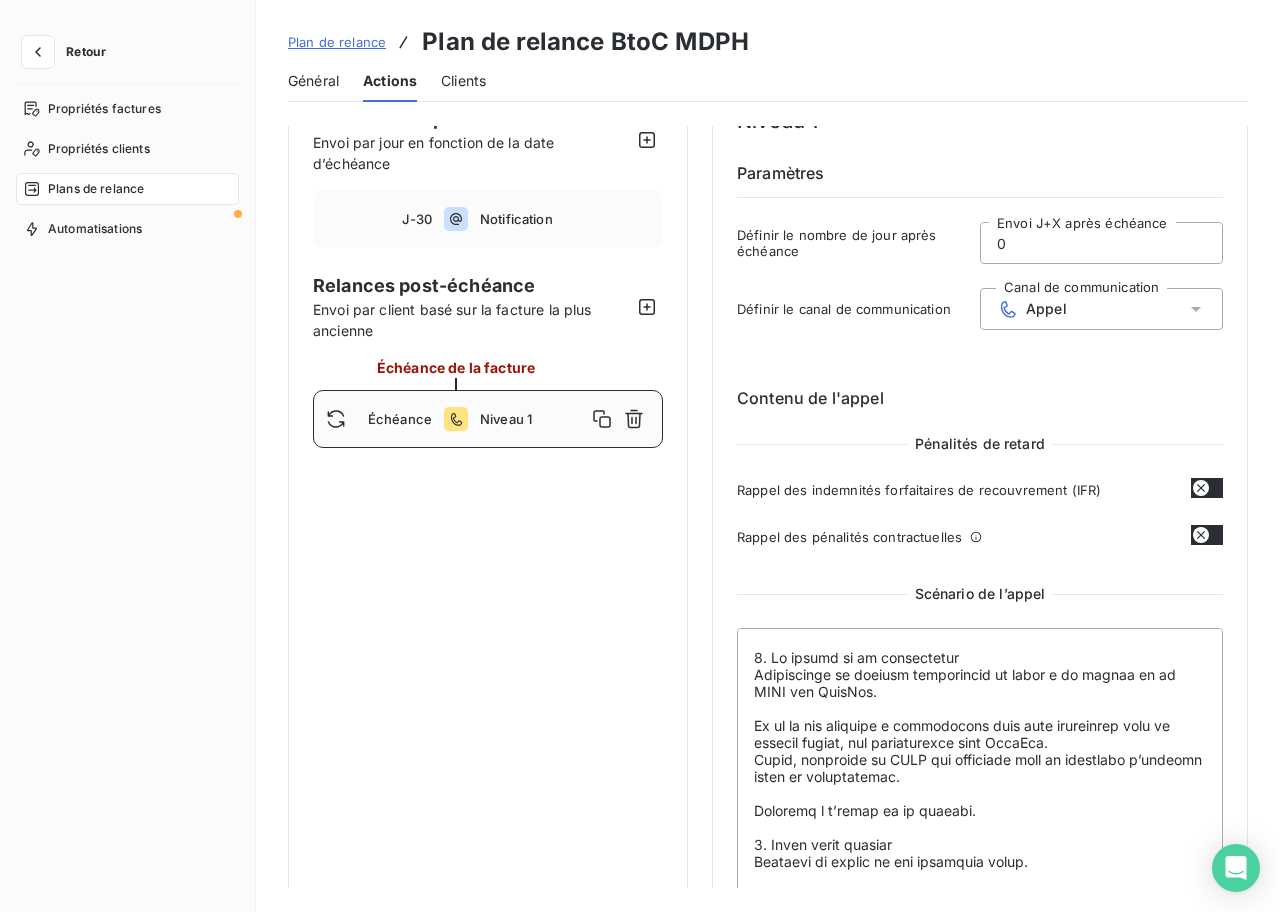 scroll, scrollTop: 64, scrollLeft: 0, axis: vertical 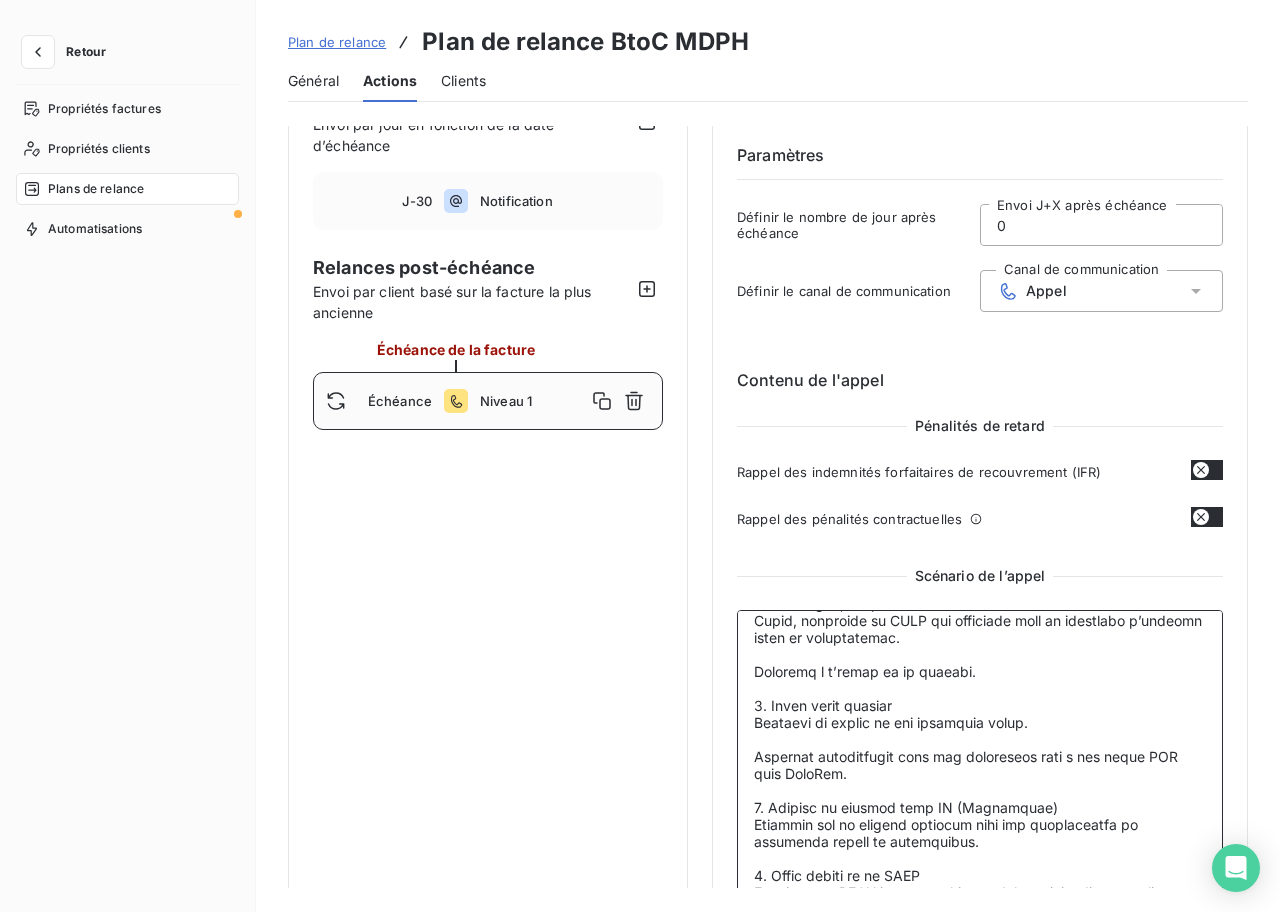 drag, startPoint x: 754, startPoint y: 669, endPoint x: 1005, endPoint y: 669, distance: 251 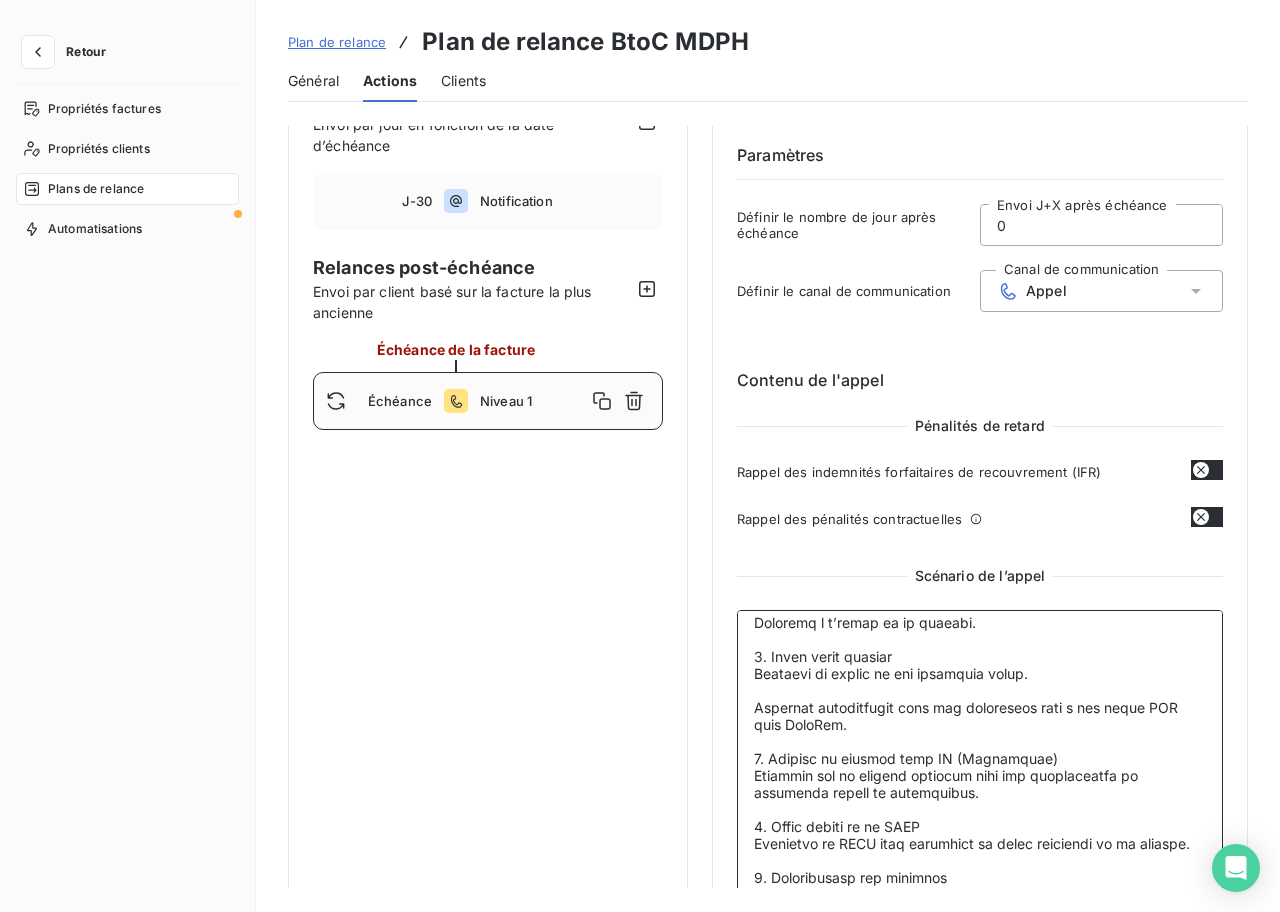 scroll, scrollTop: 171, scrollLeft: 0, axis: vertical 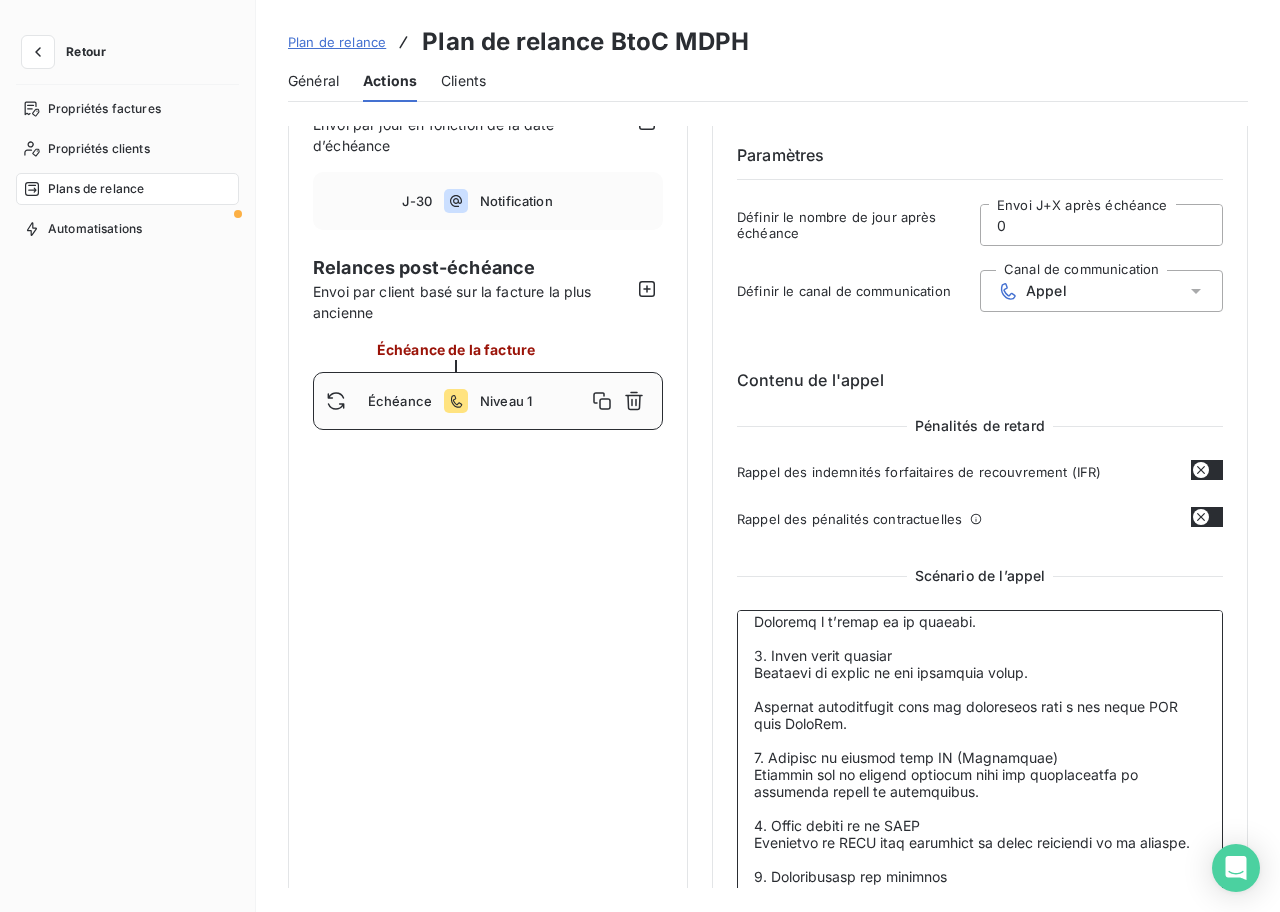 drag, startPoint x: 769, startPoint y: 653, endPoint x: 1011, endPoint y: 695, distance: 245.61758 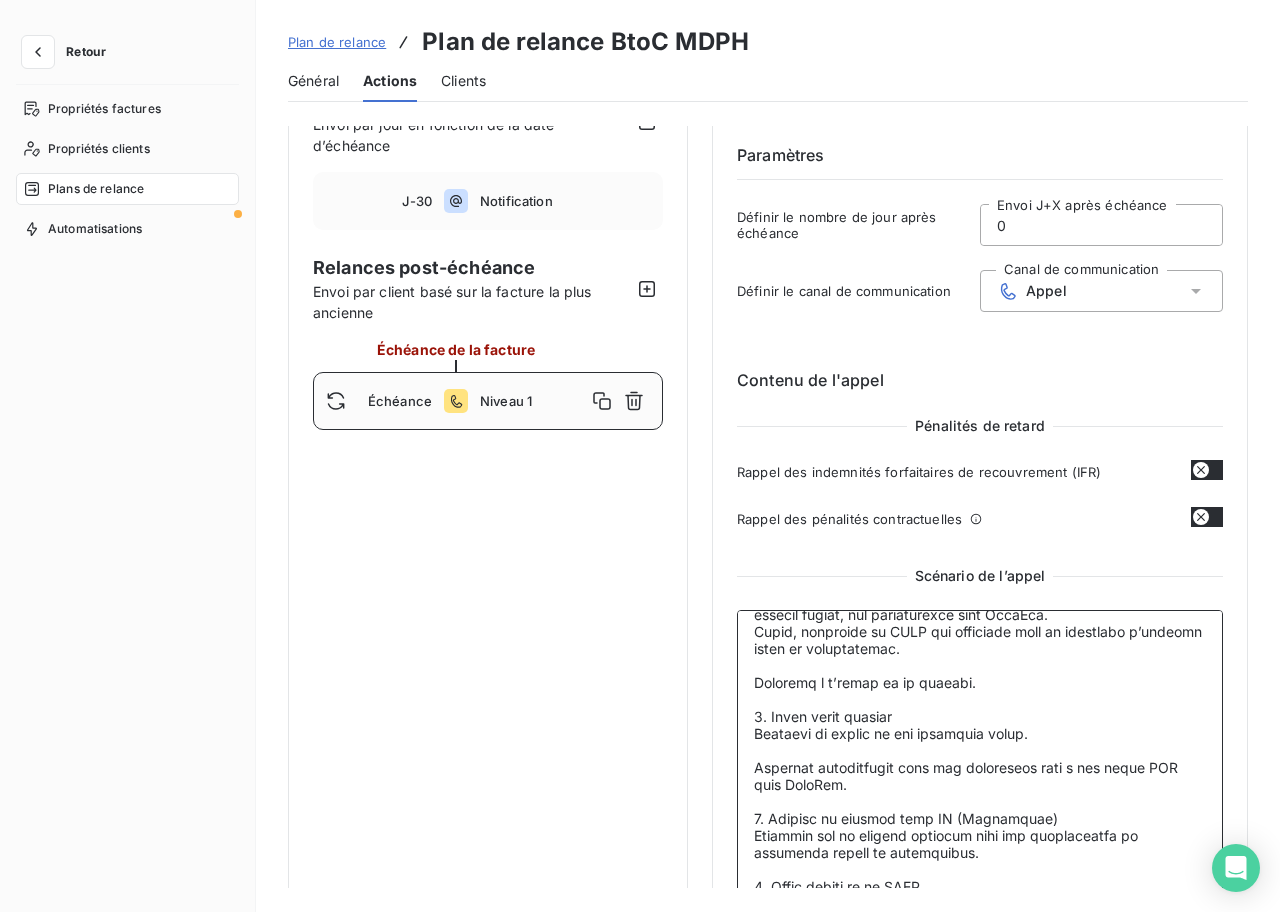 scroll, scrollTop: 0, scrollLeft: 0, axis: both 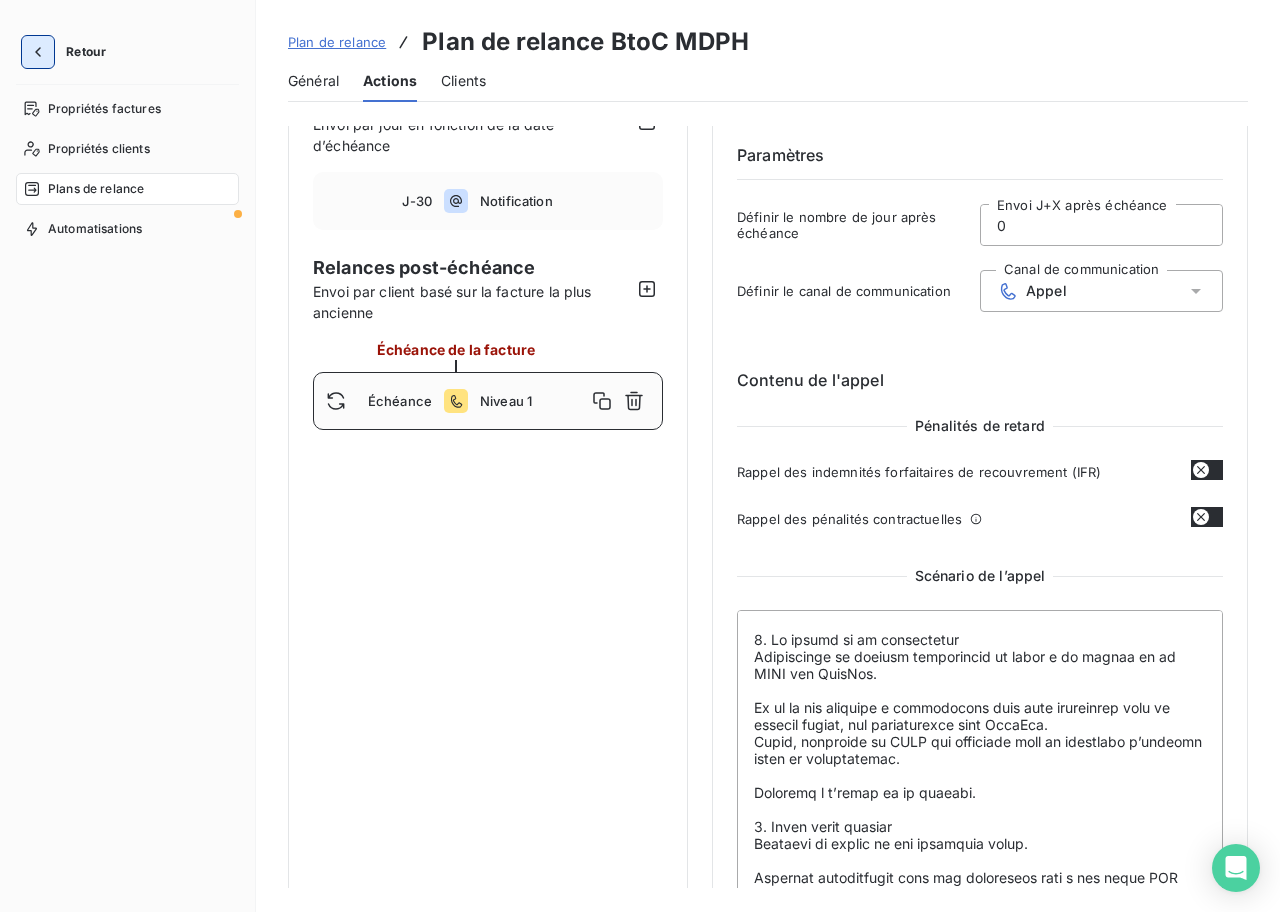 click 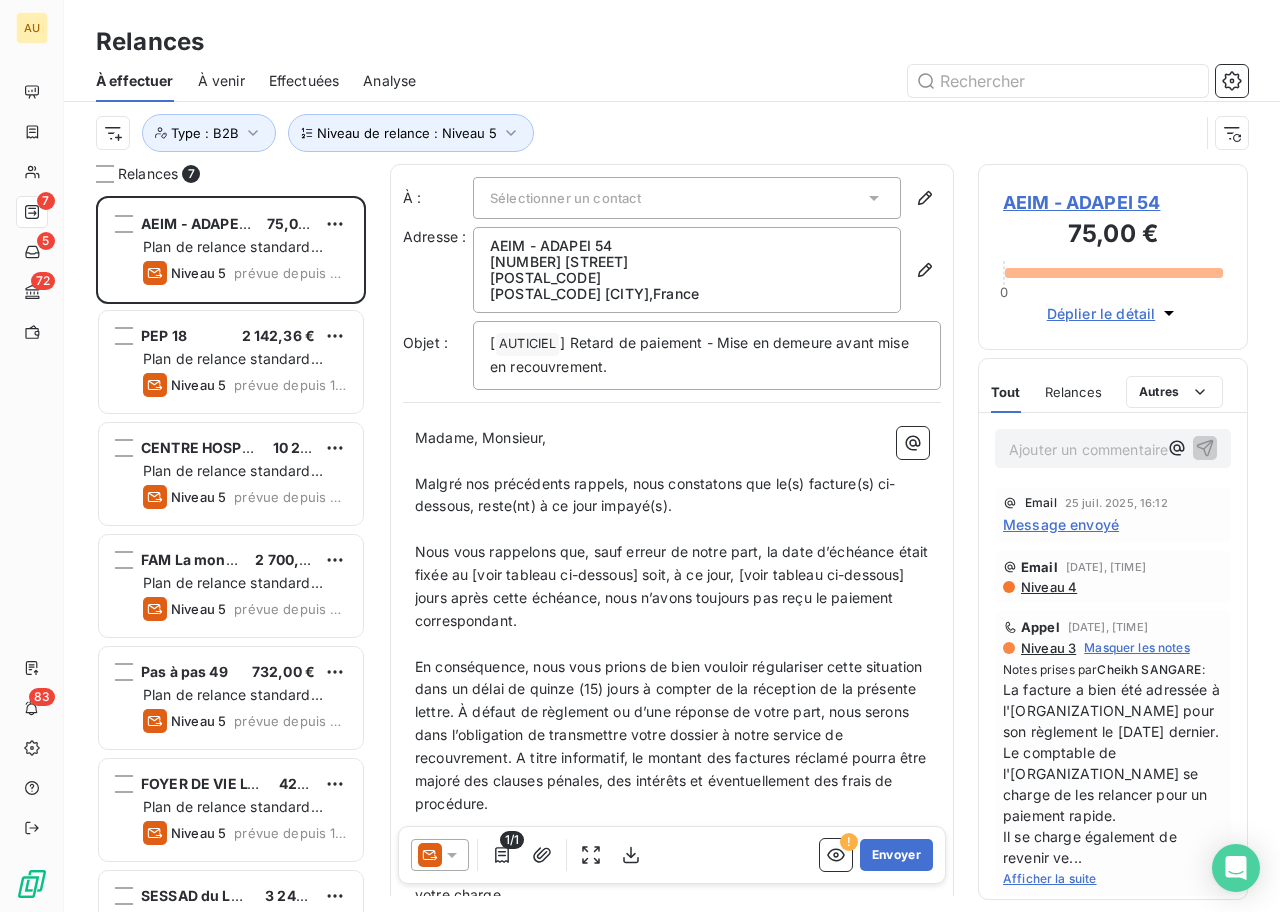scroll, scrollTop: 1, scrollLeft: 1, axis: both 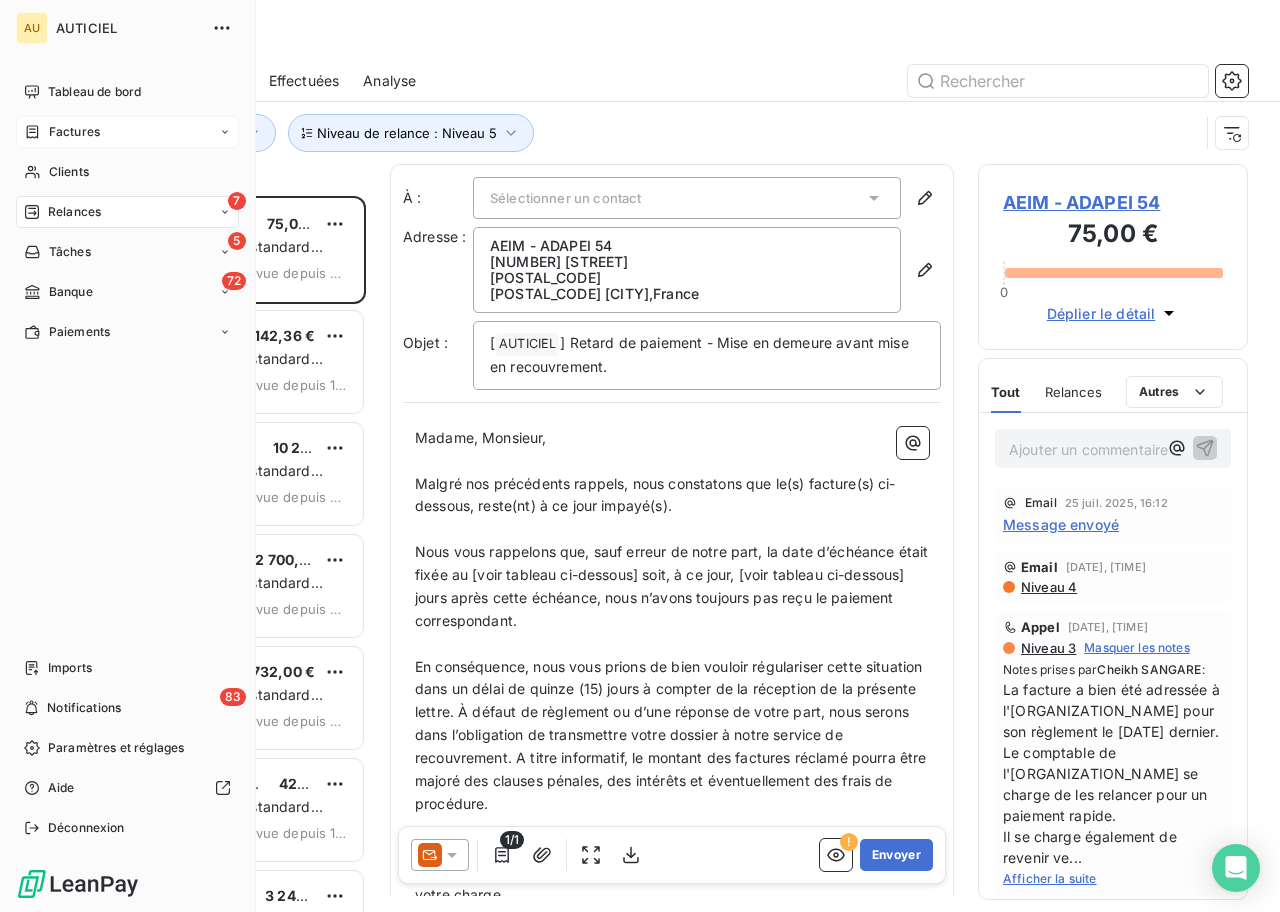 click on "Factures" at bounding box center (74, 132) 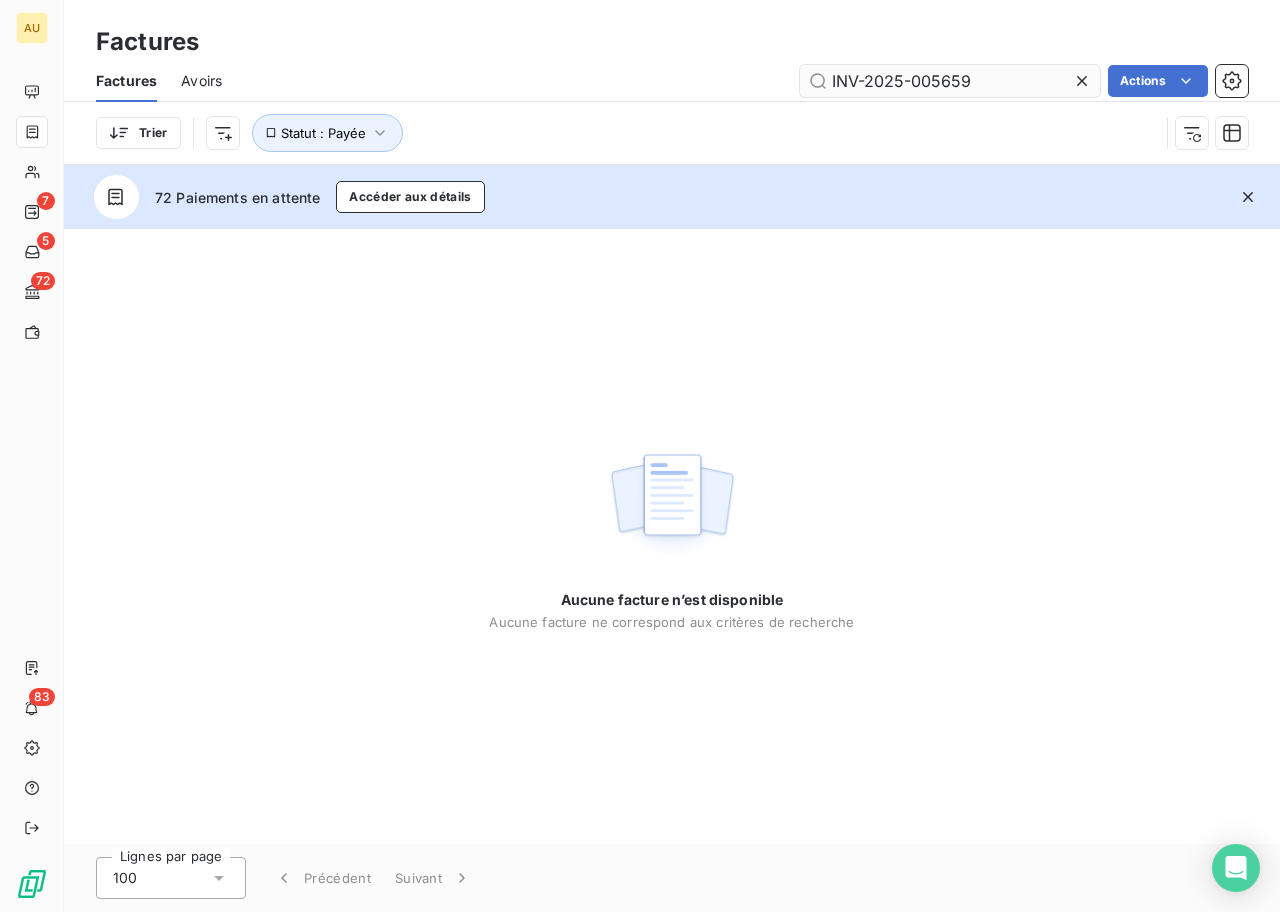 click on "INV-2025-005659" at bounding box center (950, 81) 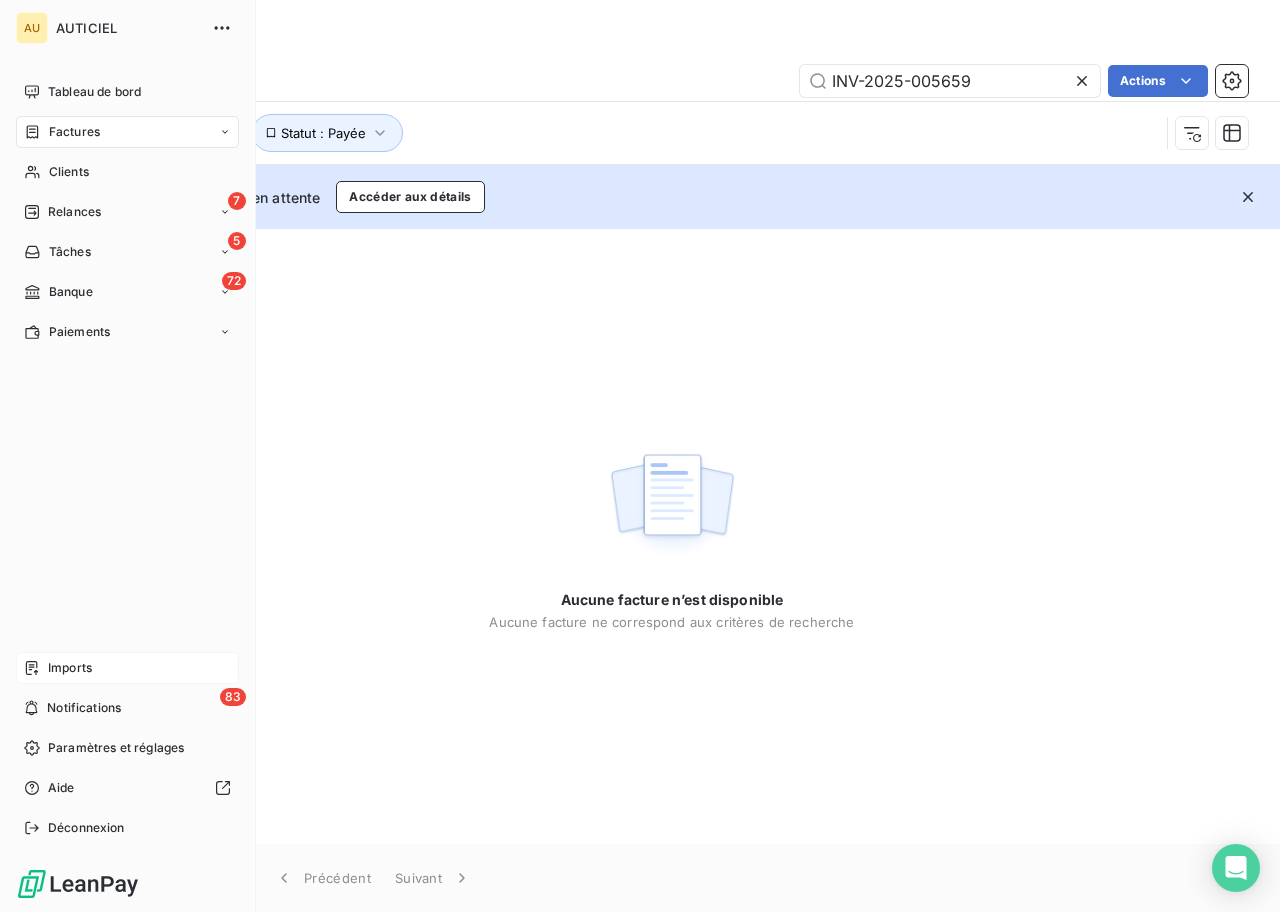click on "Imports" at bounding box center (127, 668) 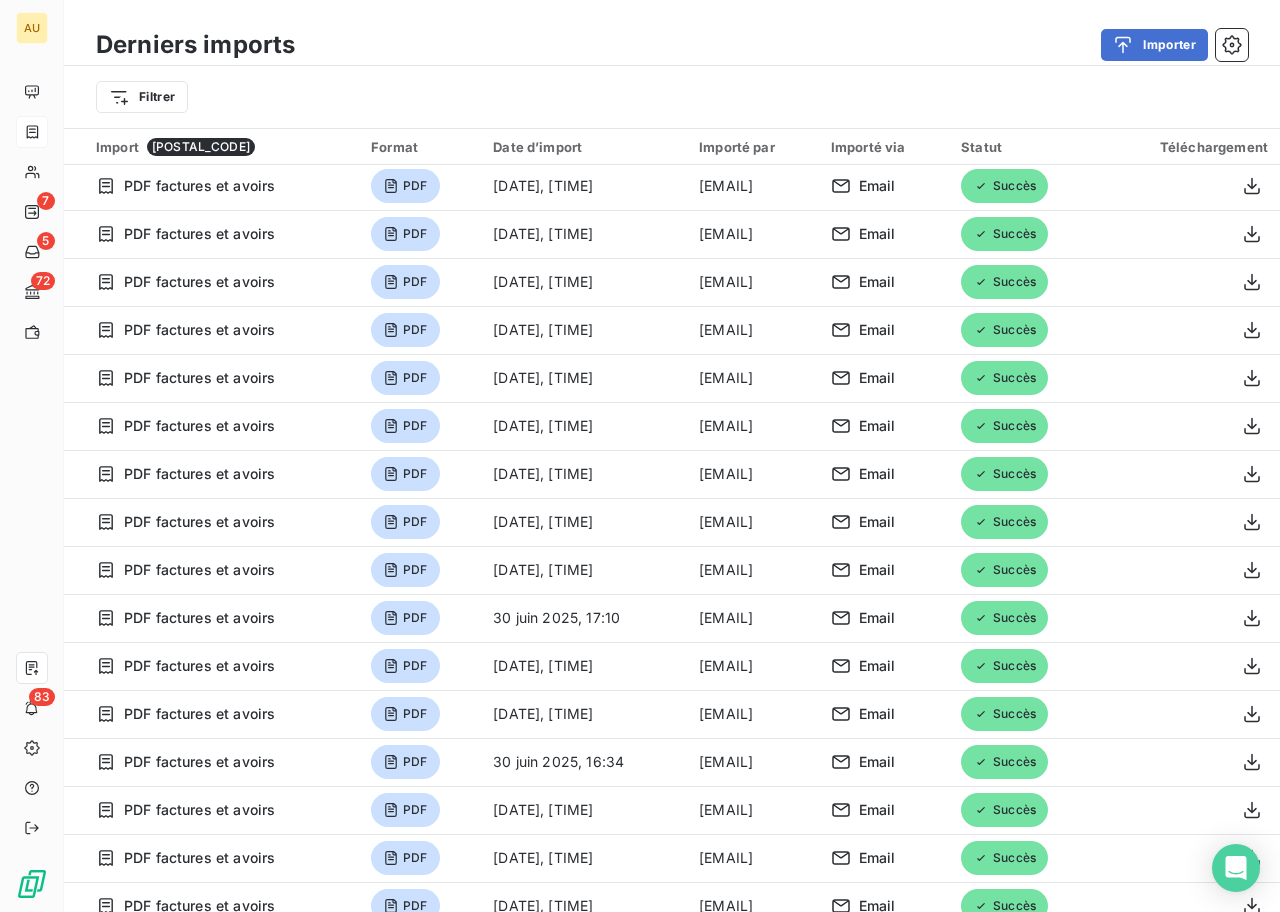 scroll, scrollTop: 0, scrollLeft: 0, axis: both 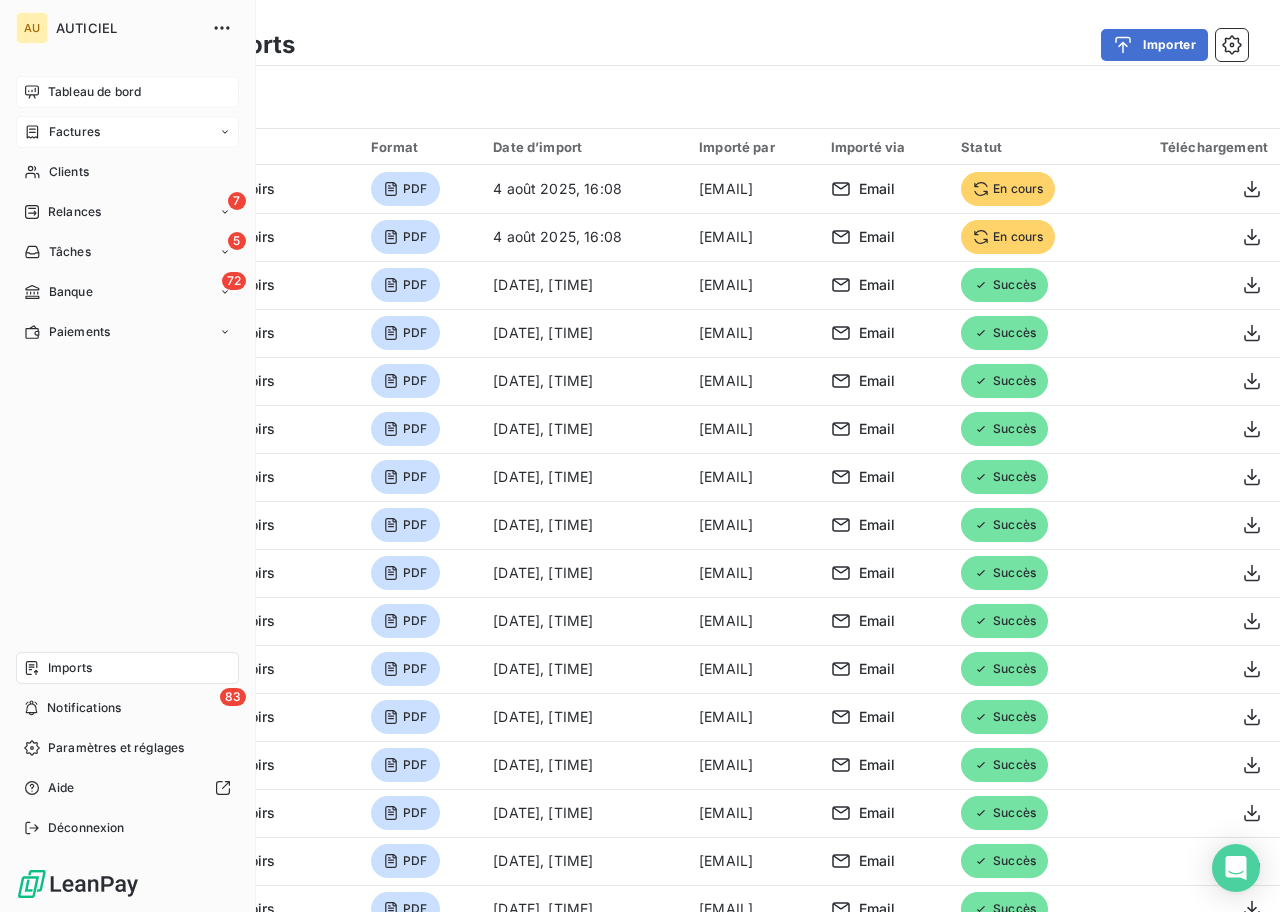click on "Tableau de bord" at bounding box center (94, 92) 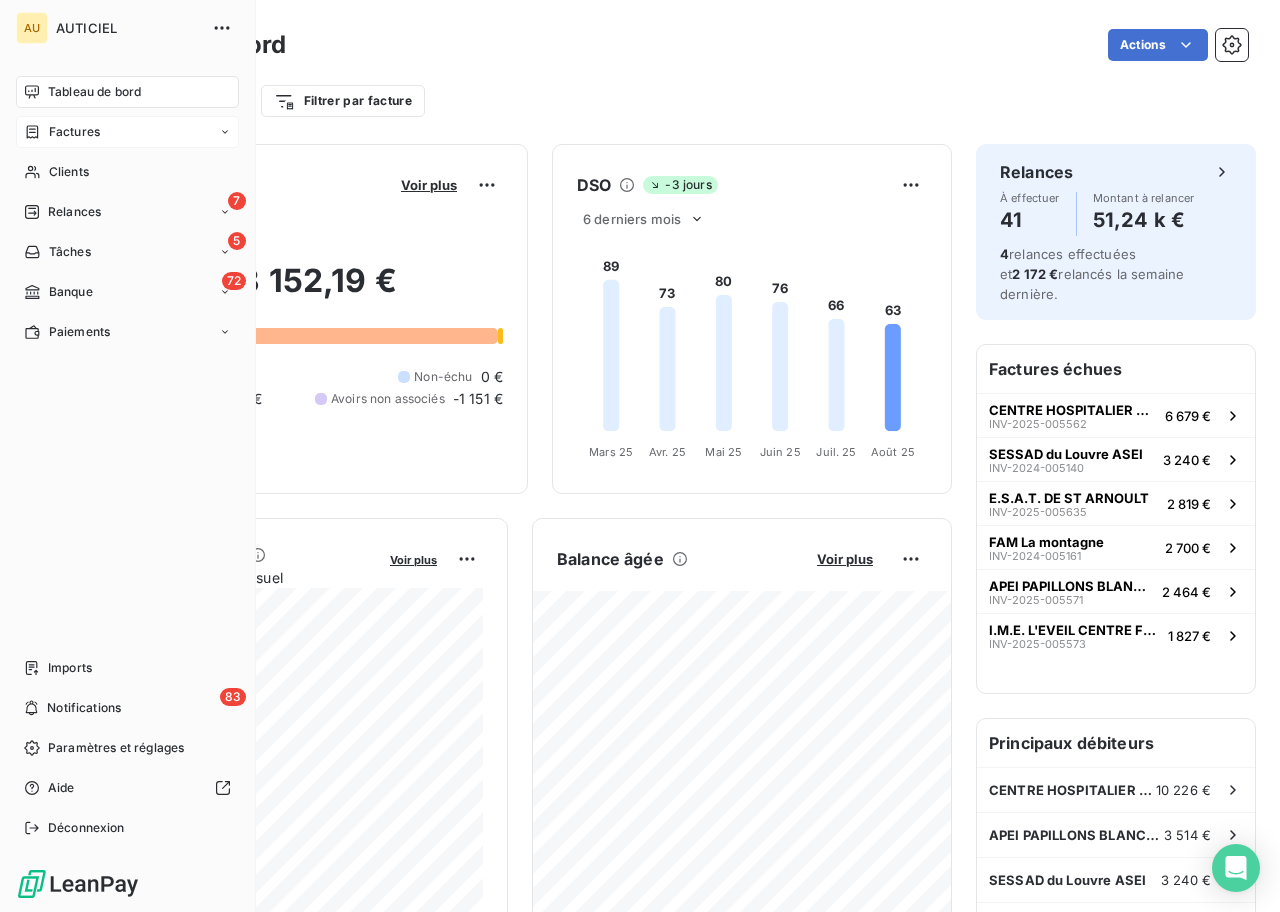 click on "Factures" at bounding box center [74, 132] 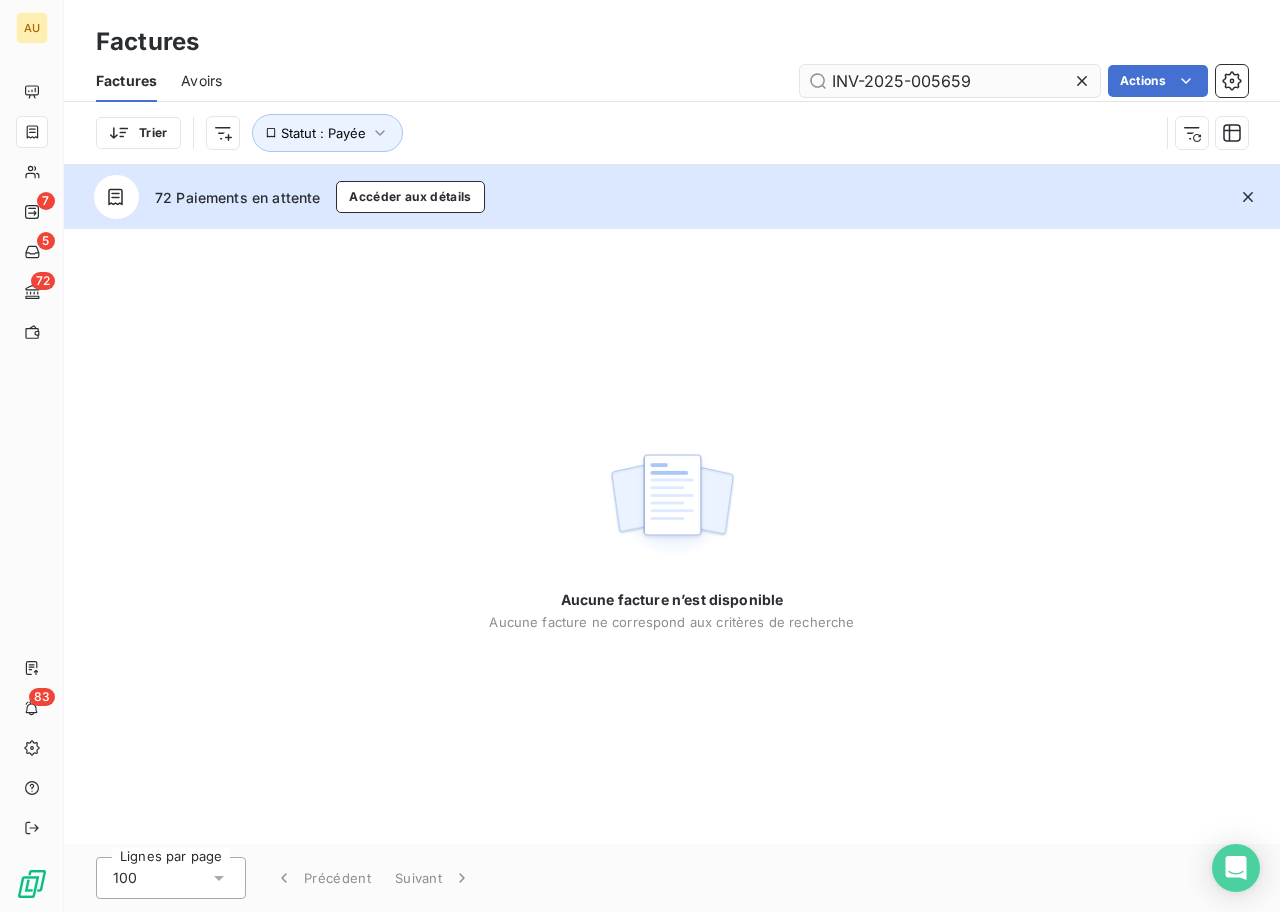 click on "INV-2025-005659" at bounding box center [950, 81] 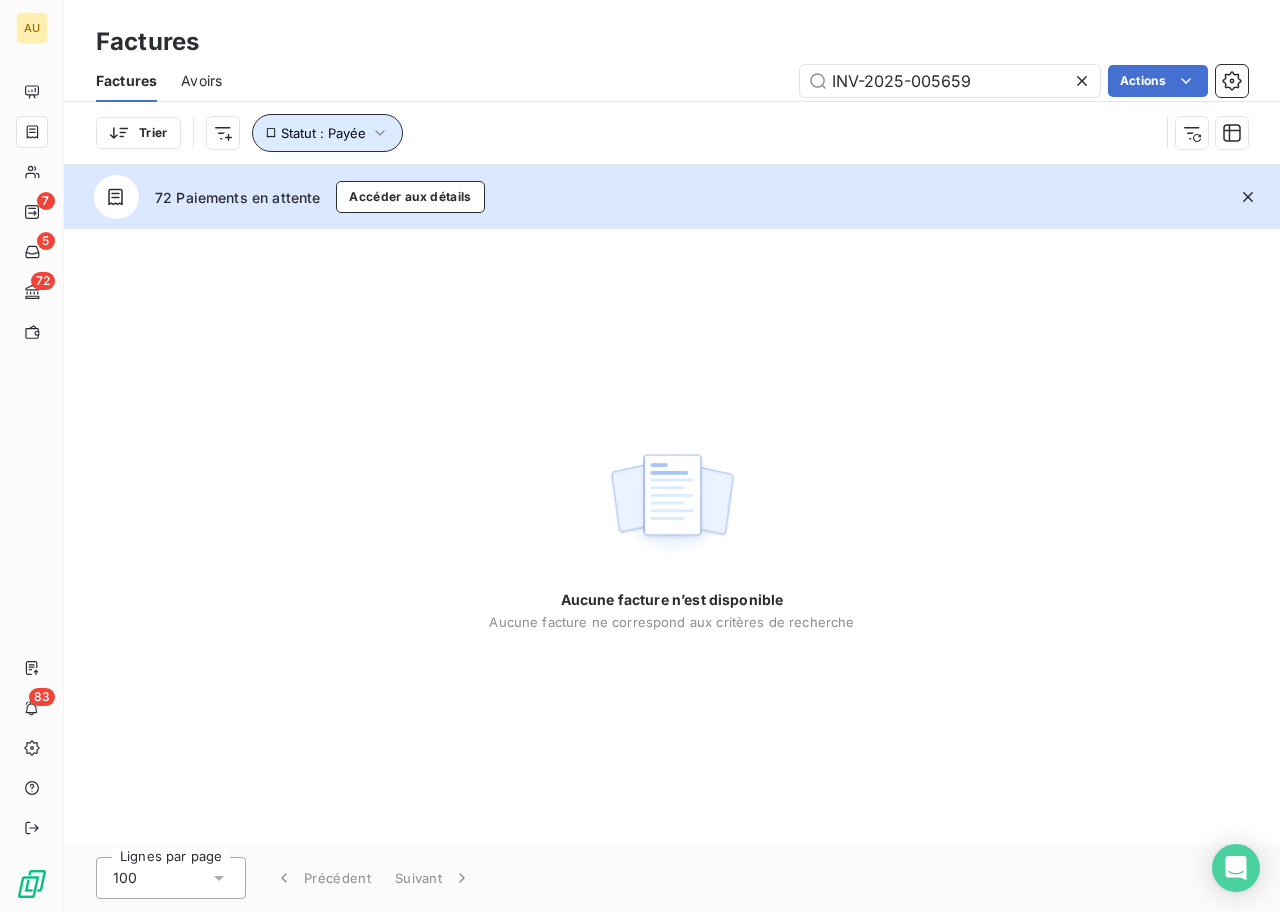click on "Statut  : Payée" at bounding box center [323, 133] 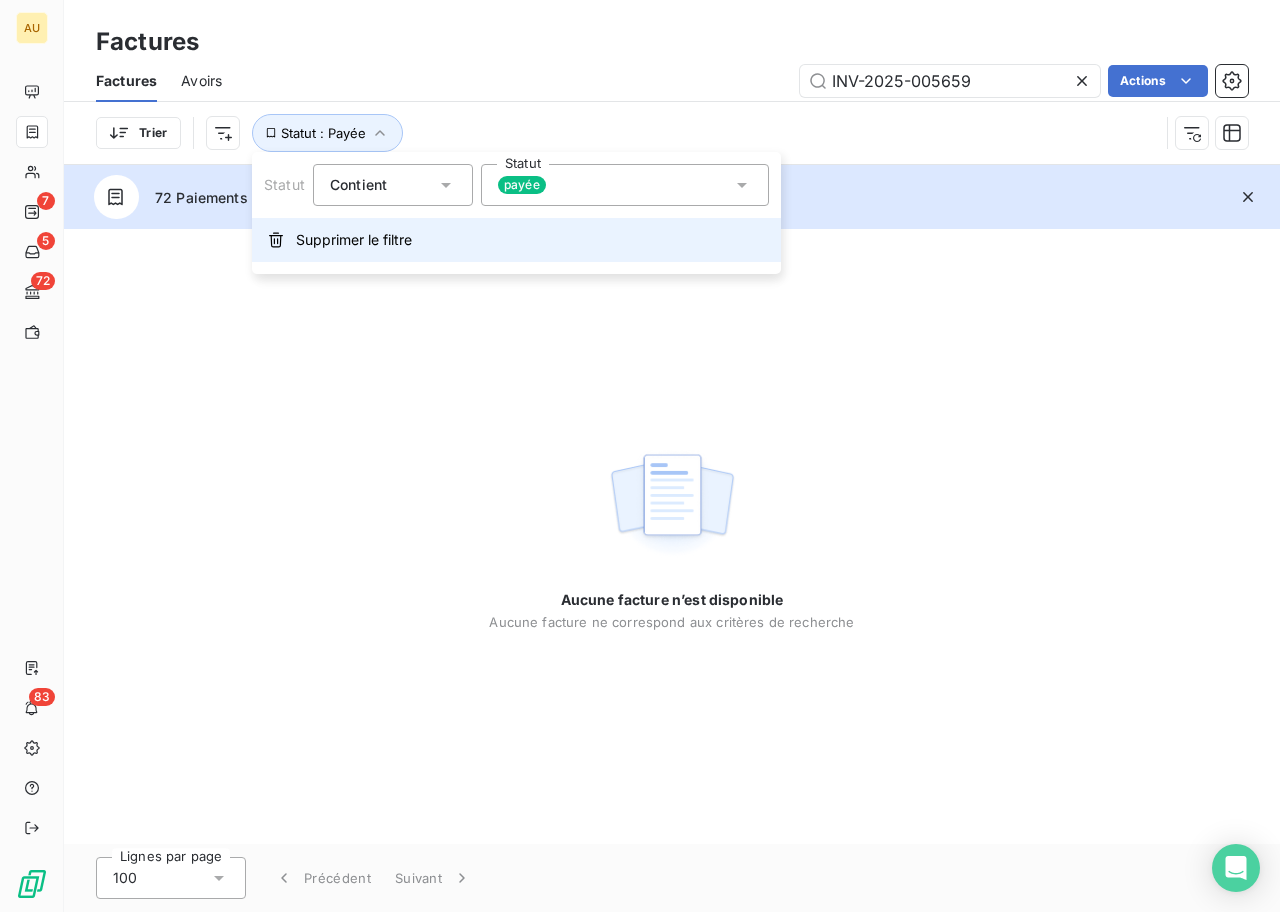 click on "Supprimer le filtre" at bounding box center [516, 240] 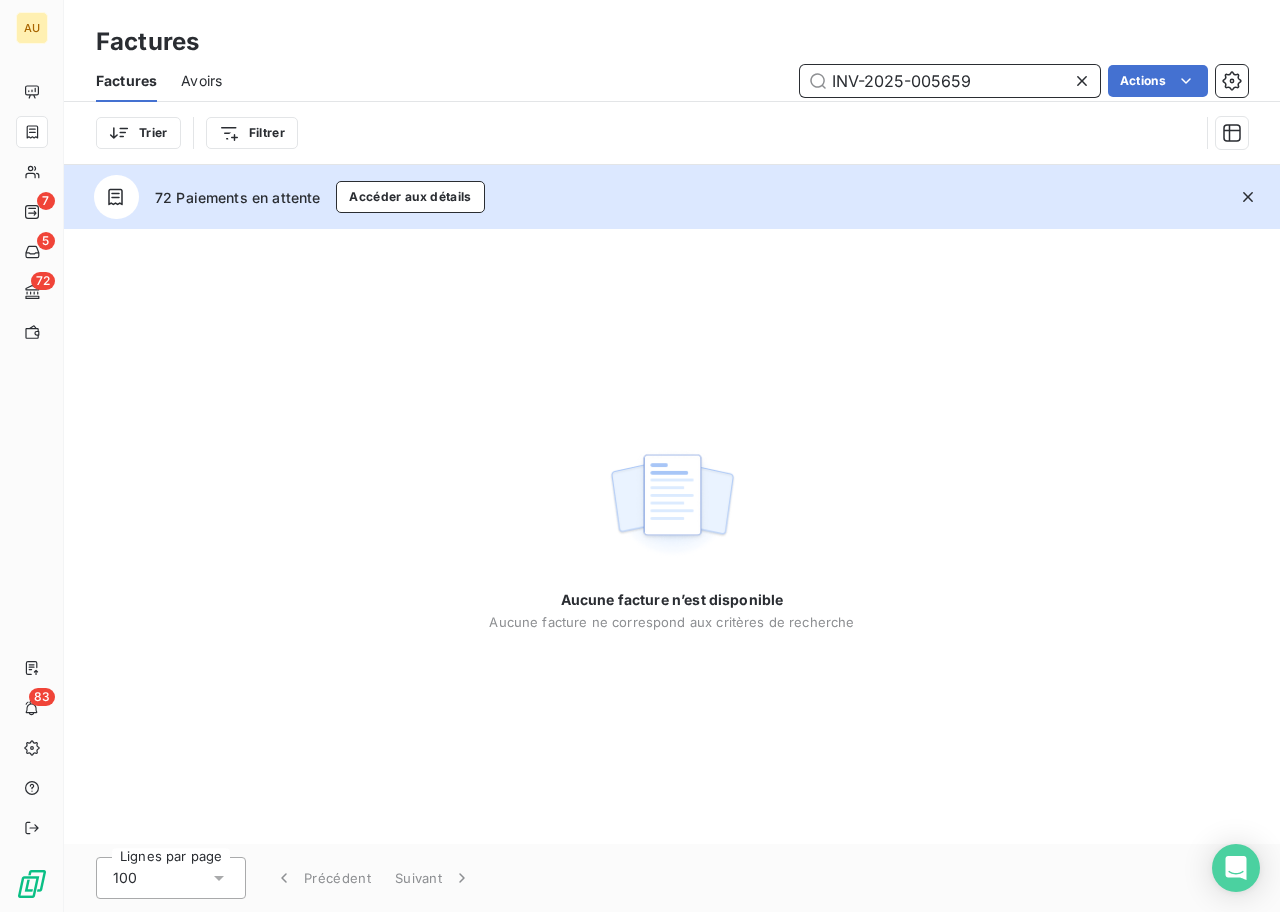 click on "INV-2025-005659" at bounding box center [950, 81] 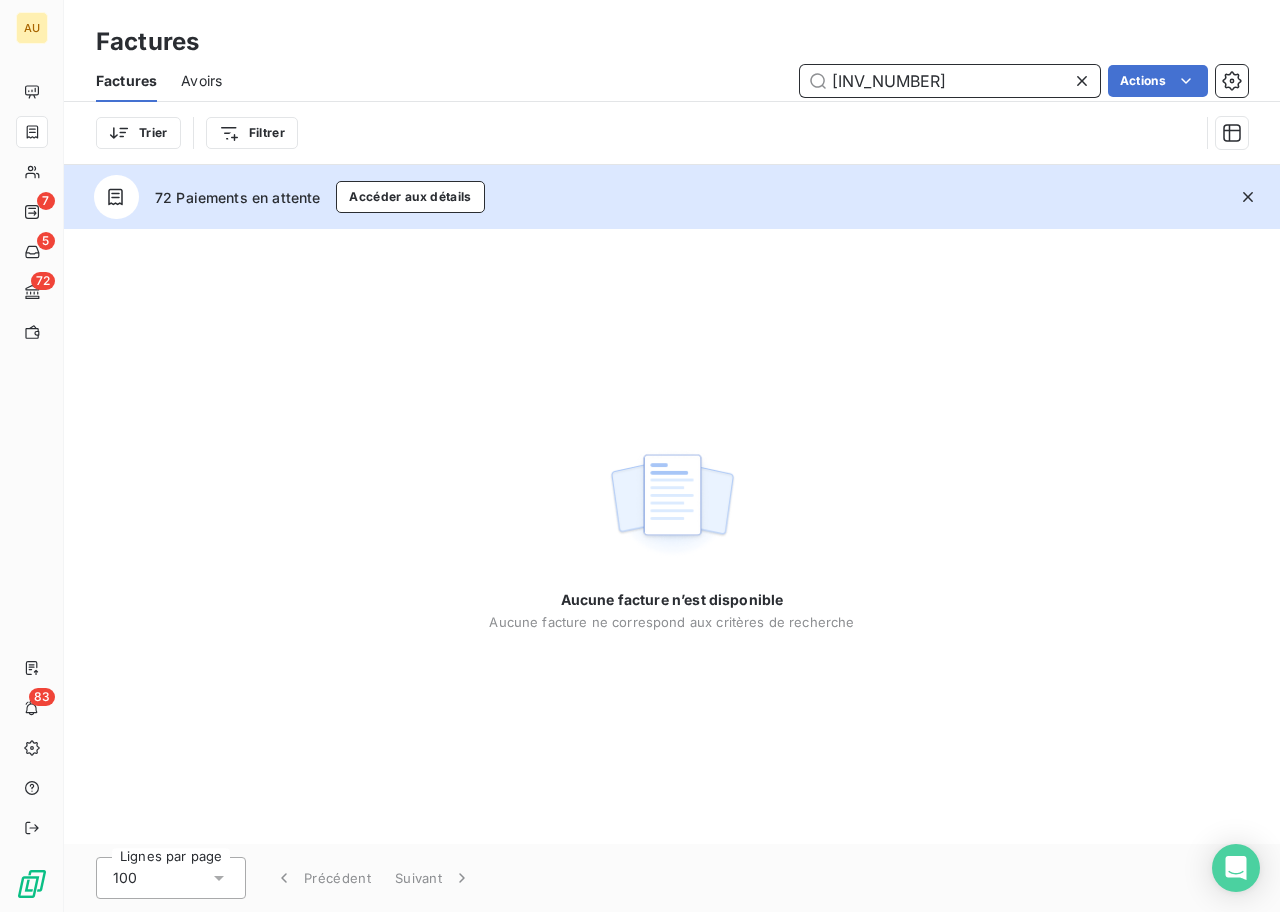 type on "INV-2025-005659" 